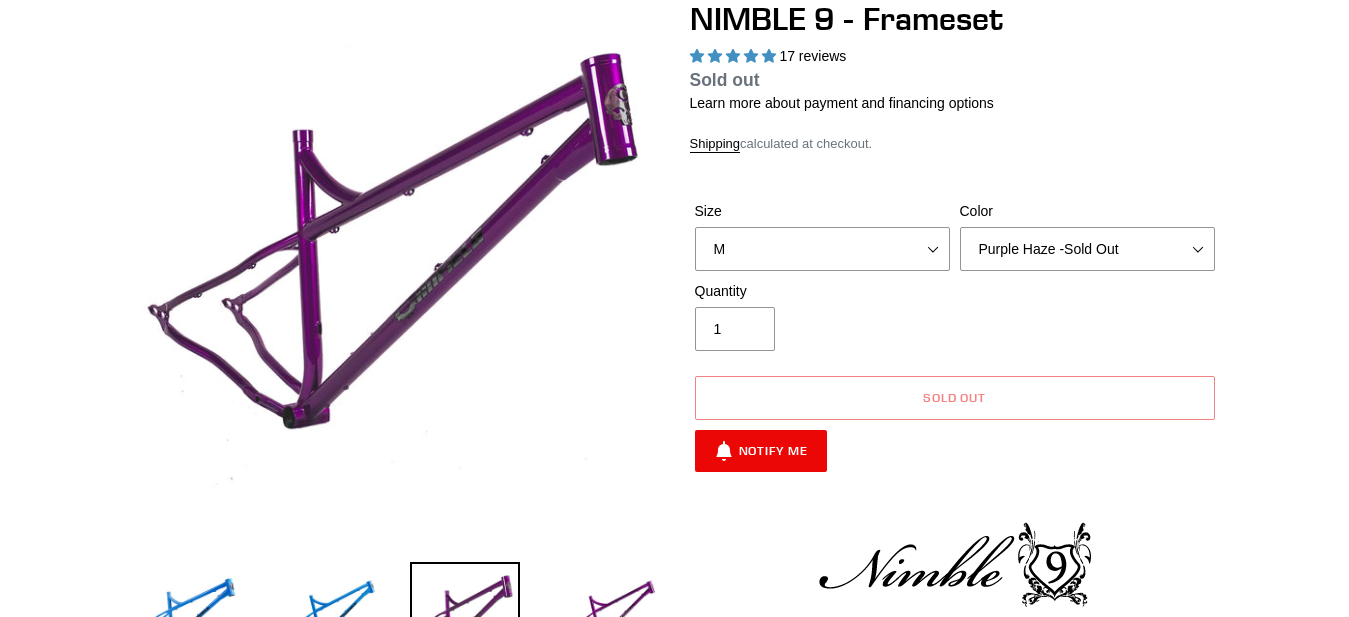 scroll, scrollTop: 204, scrollLeft: 0, axis: vertical 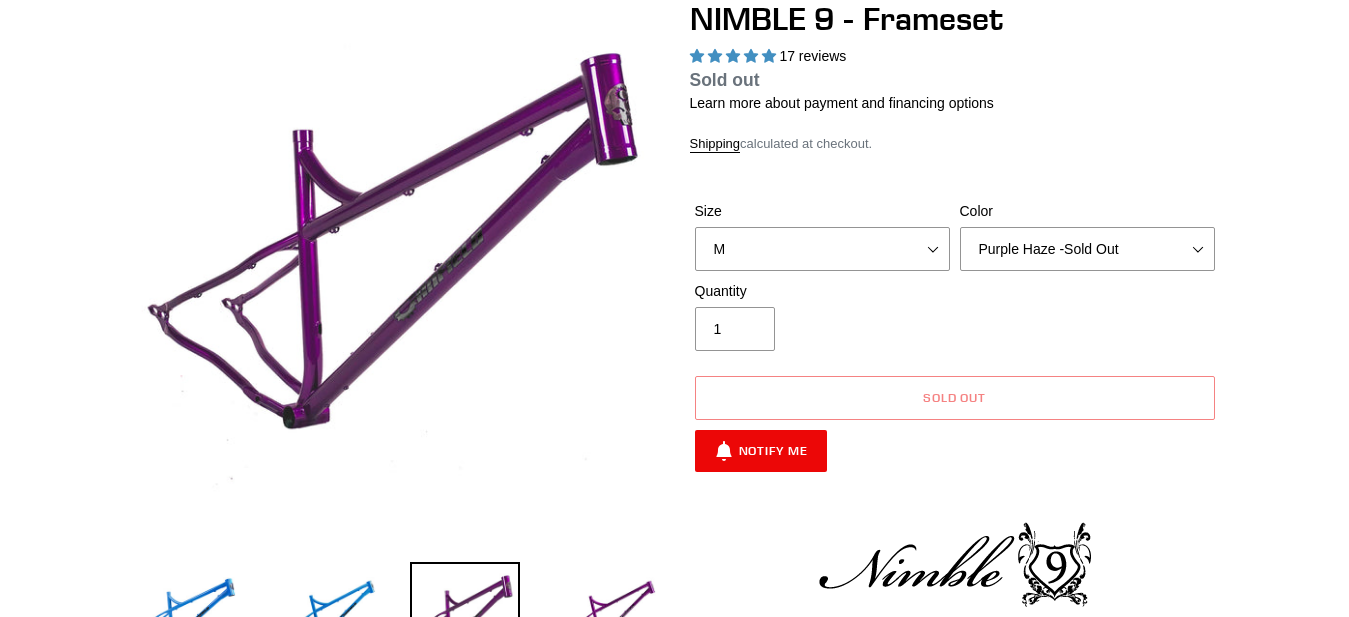 select on "highest-rating" 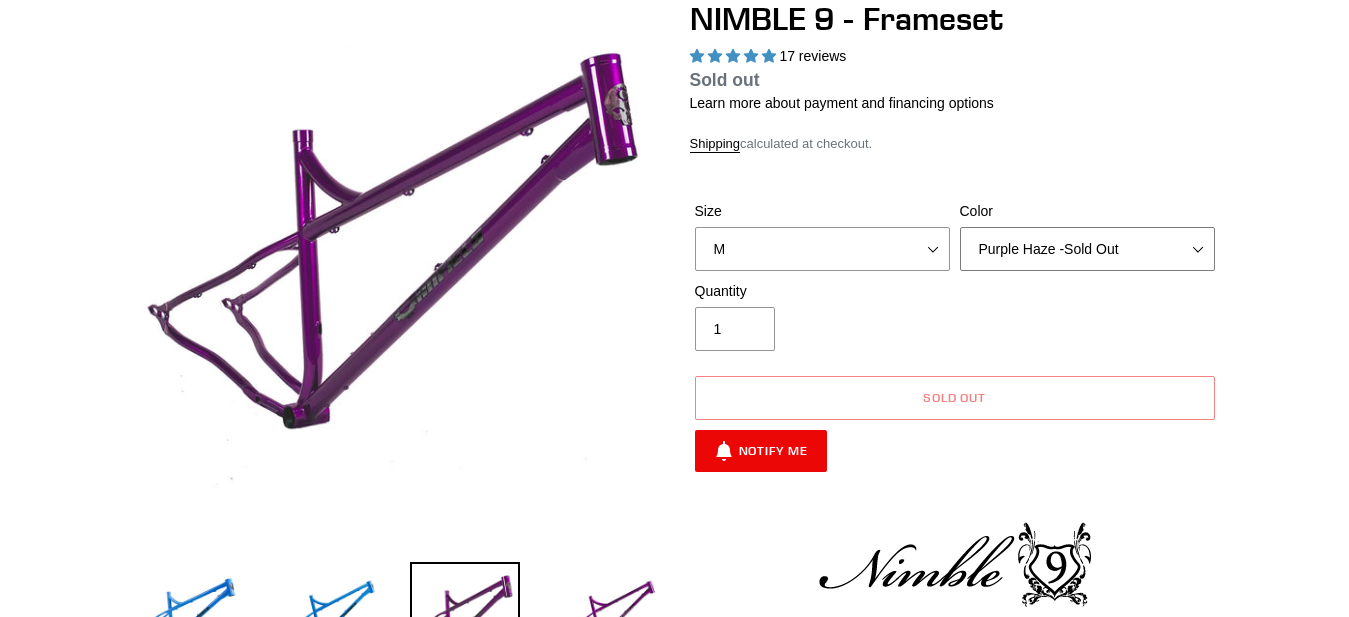 click on "Bug Zapper Blue
Purple Haze -Sold Out
Galaxy Black" at bounding box center [1087, 249] 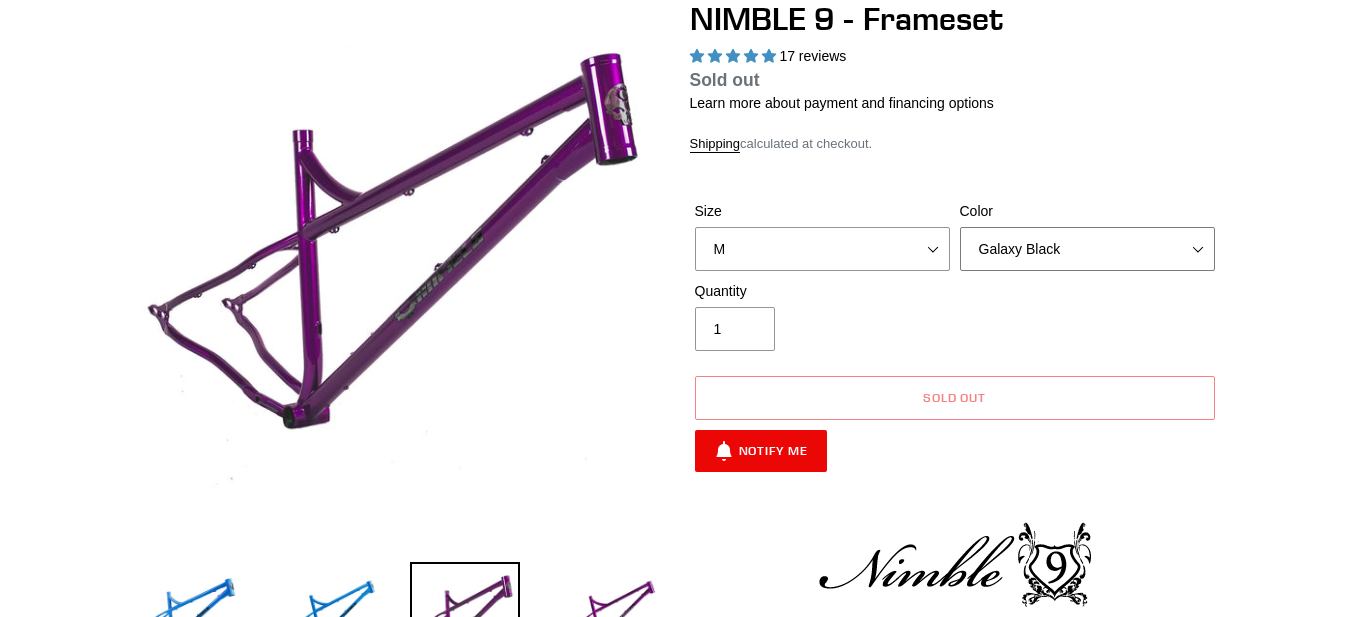 click on "Galaxy Black" at bounding box center (0, 0) 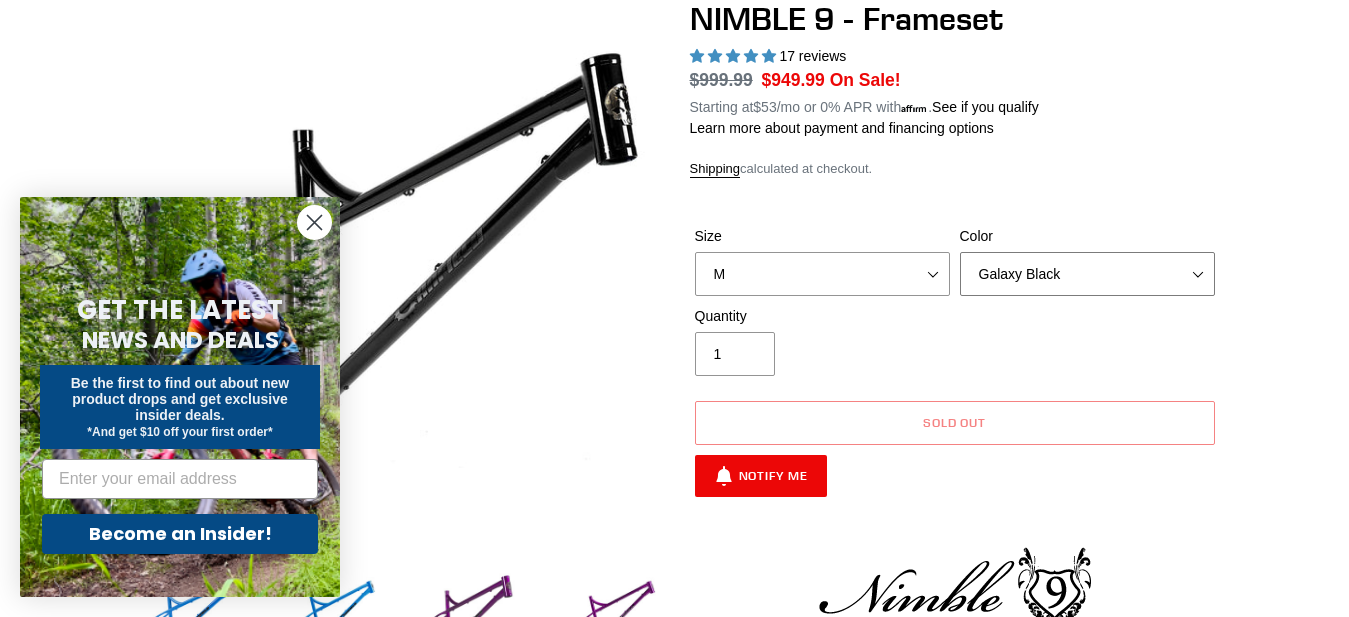 select on "Bug Zapper Blue" 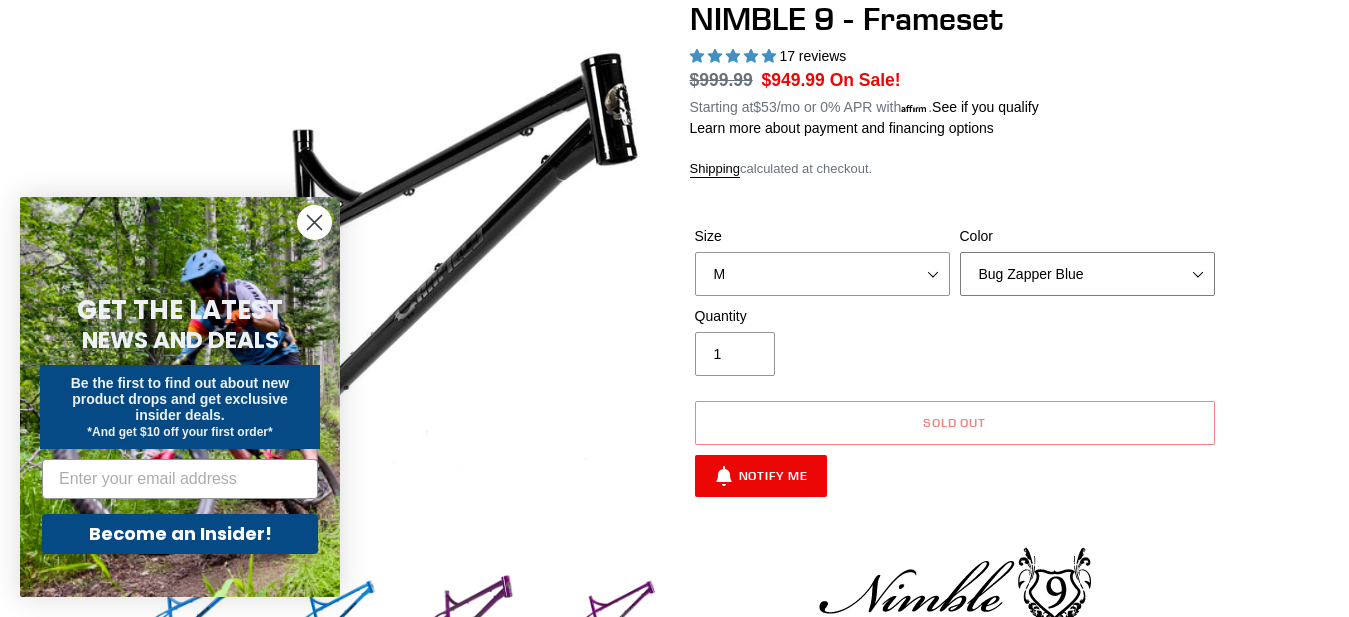 click on "Bug Zapper Blue" at bounding box center [0, 0] 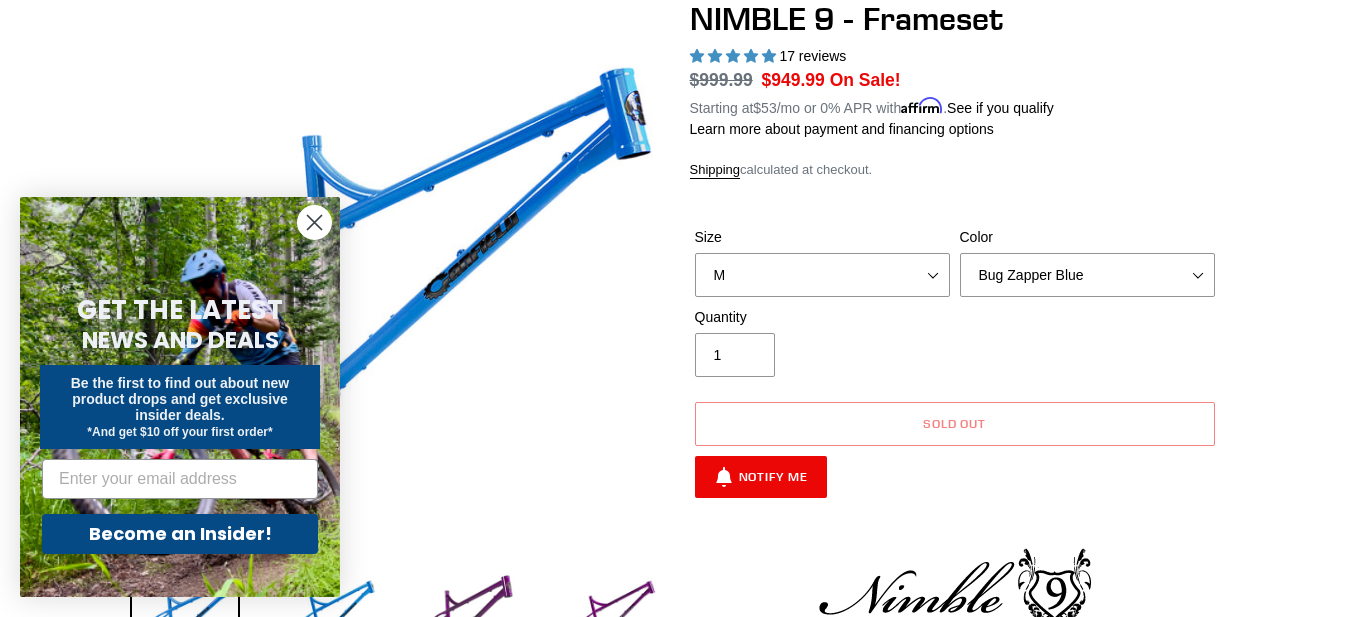 click 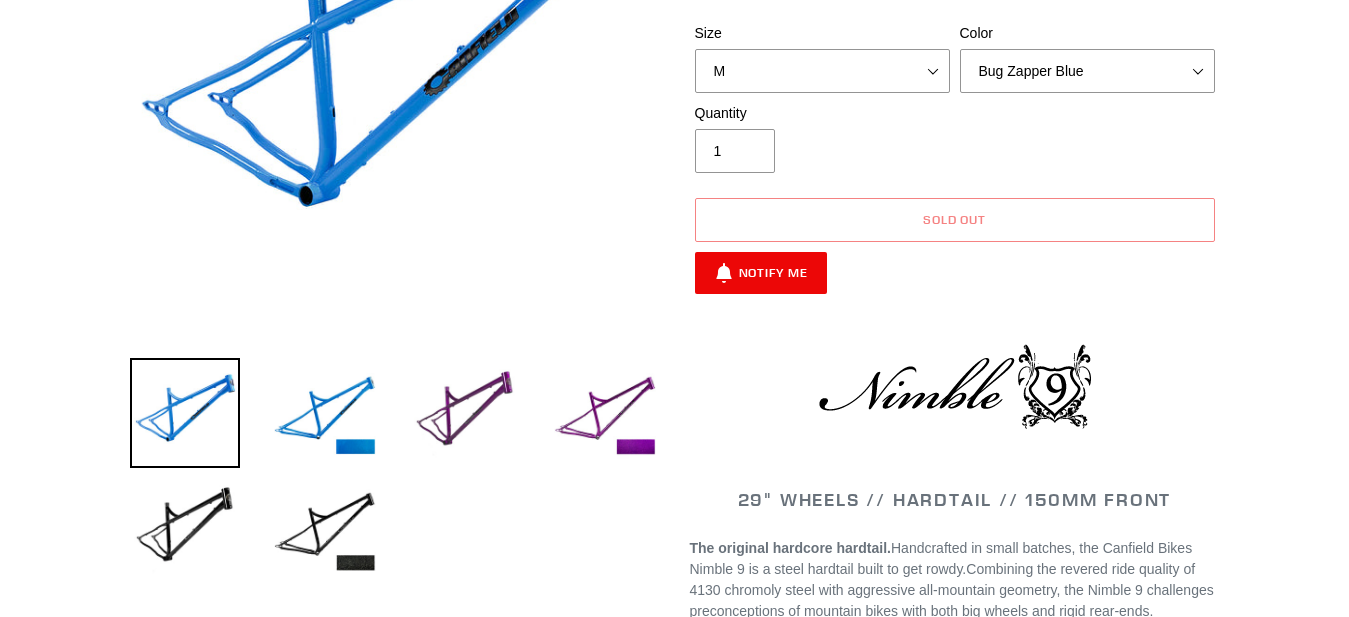 scroll, scrollTop: 0, scrollLeft: 0, axis: both 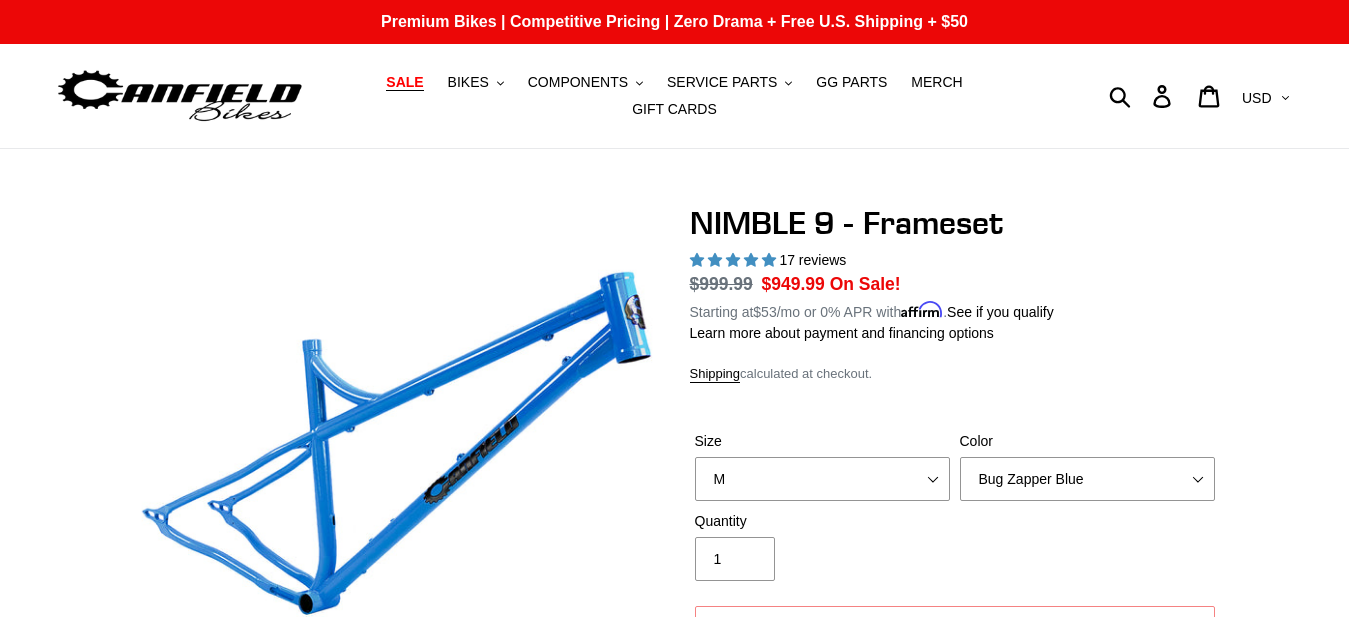 click on "SALE" at bounding box center (404, 82) 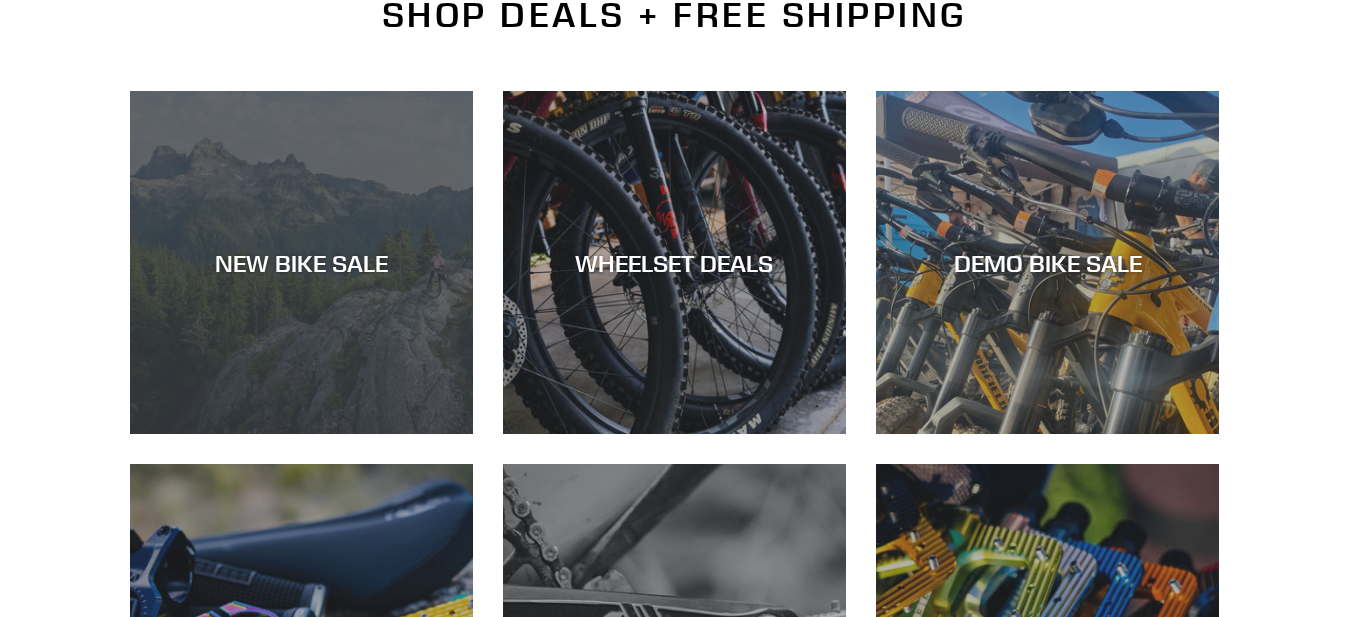 scroll, scrollTop: 510, scrollLeft: 0, axis: vertical 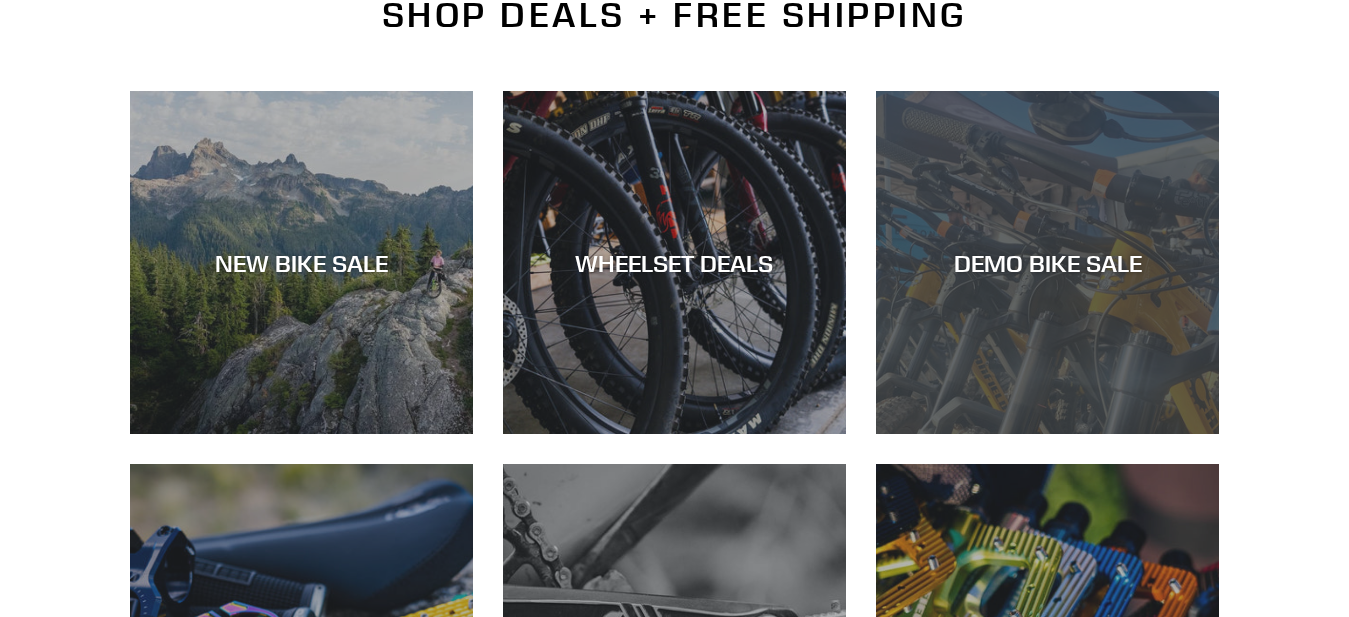 click on "DEMO BIKE SALE" at bounding box center [1047, 262] 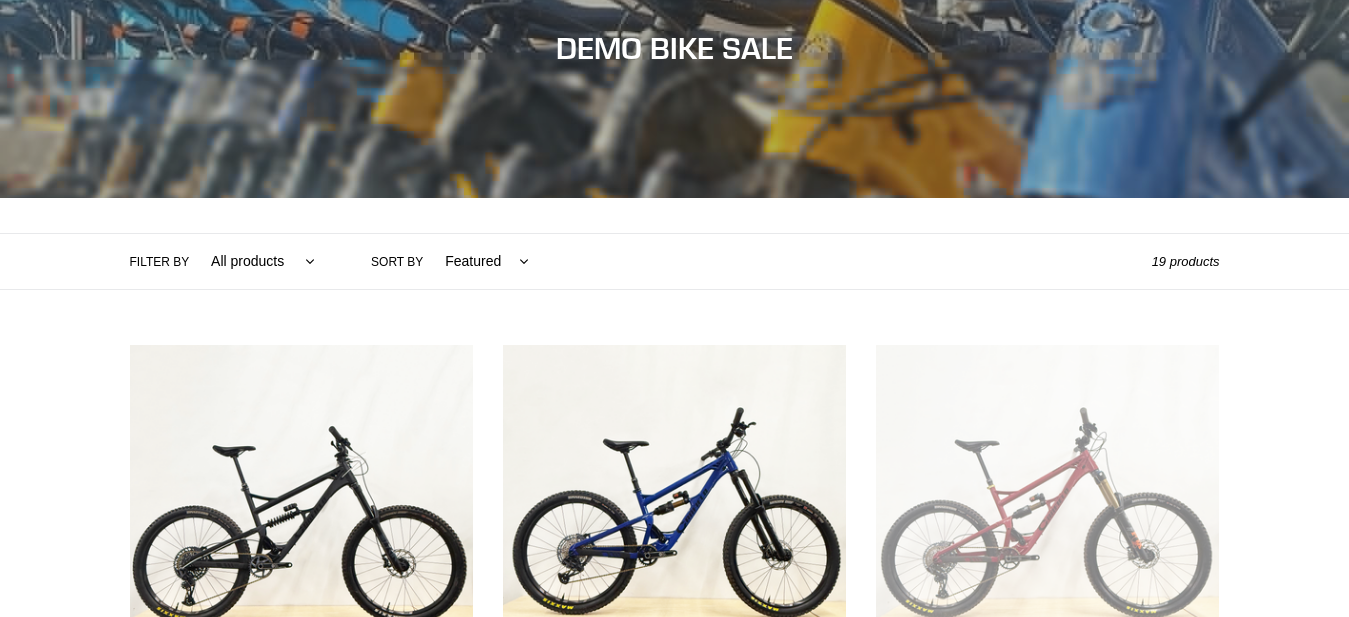 scroll, scrollTop: 0, scrollLeft: 0, axis: both 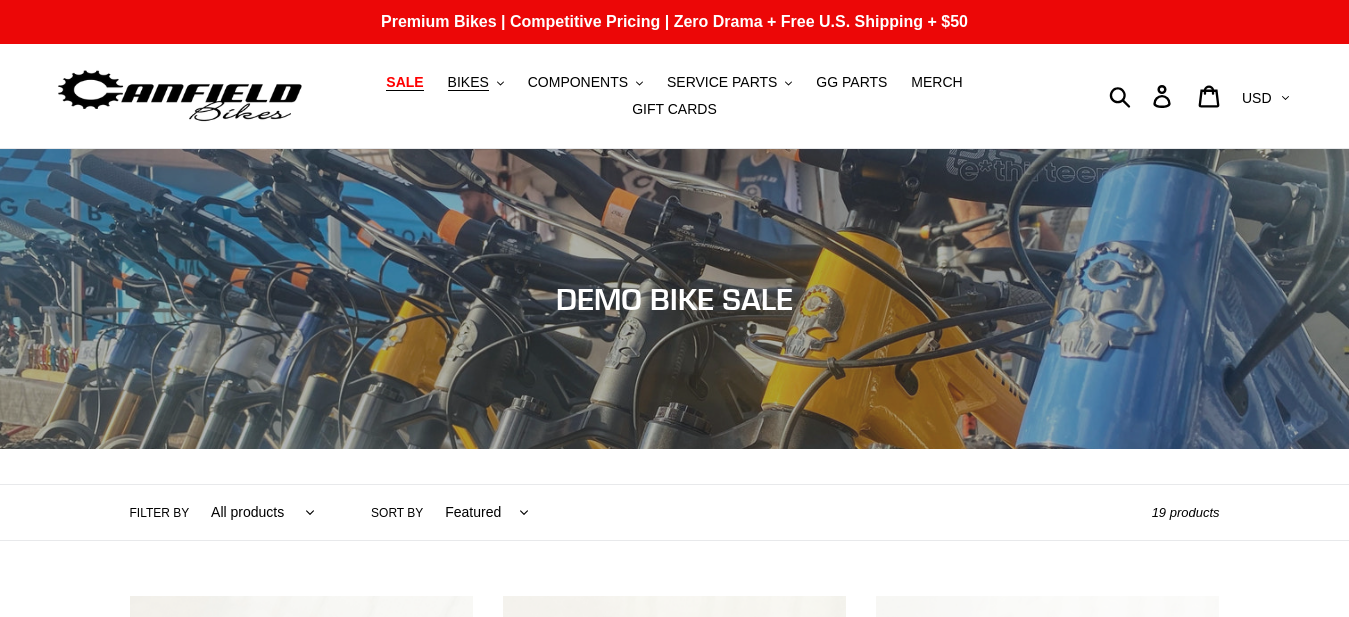 click on "SALE" at bounding box center (404, 82) 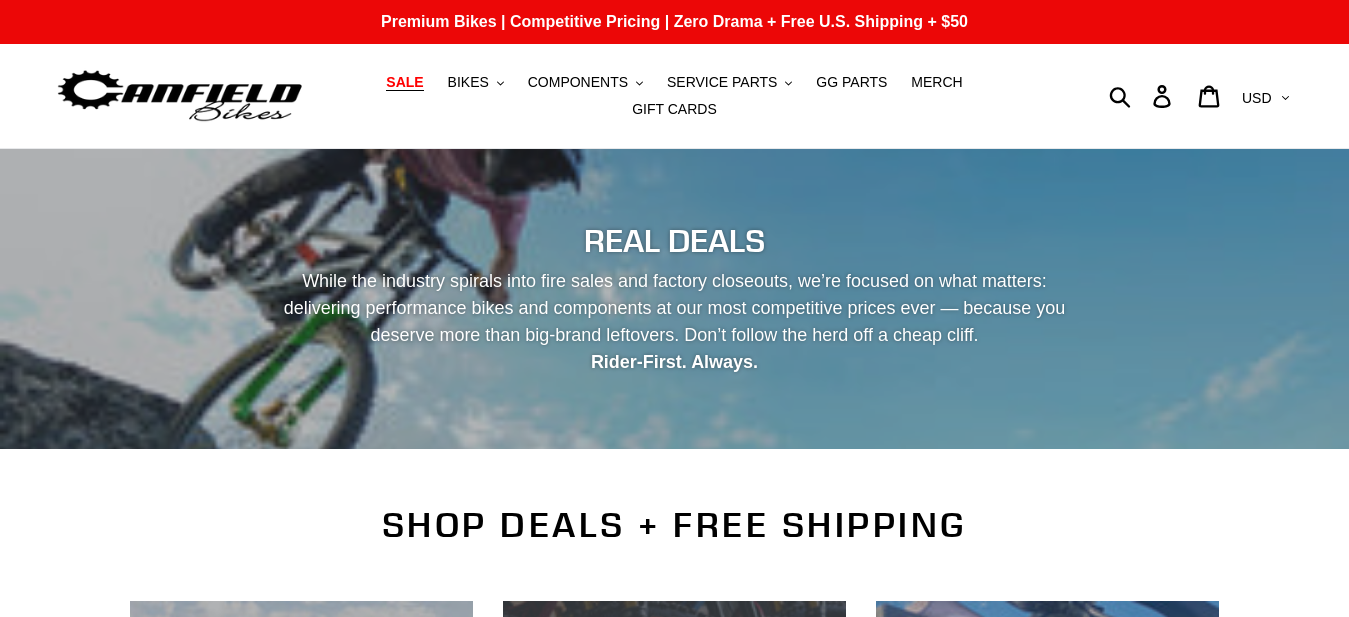 drag, startPoint x: 0, startPoint y: 0, endPoint x: 658, endPoint y: 258, distance: 706.77295 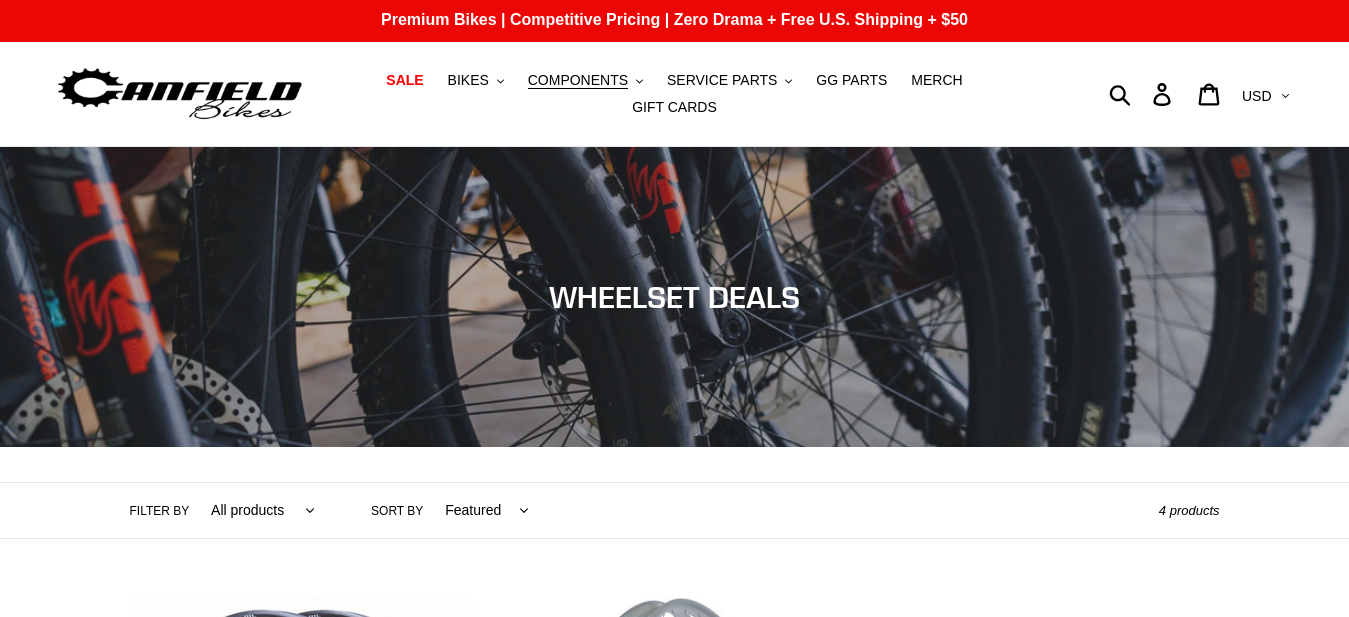 scroll, scrollTop: 0, scrollLeft: 0, axis: both 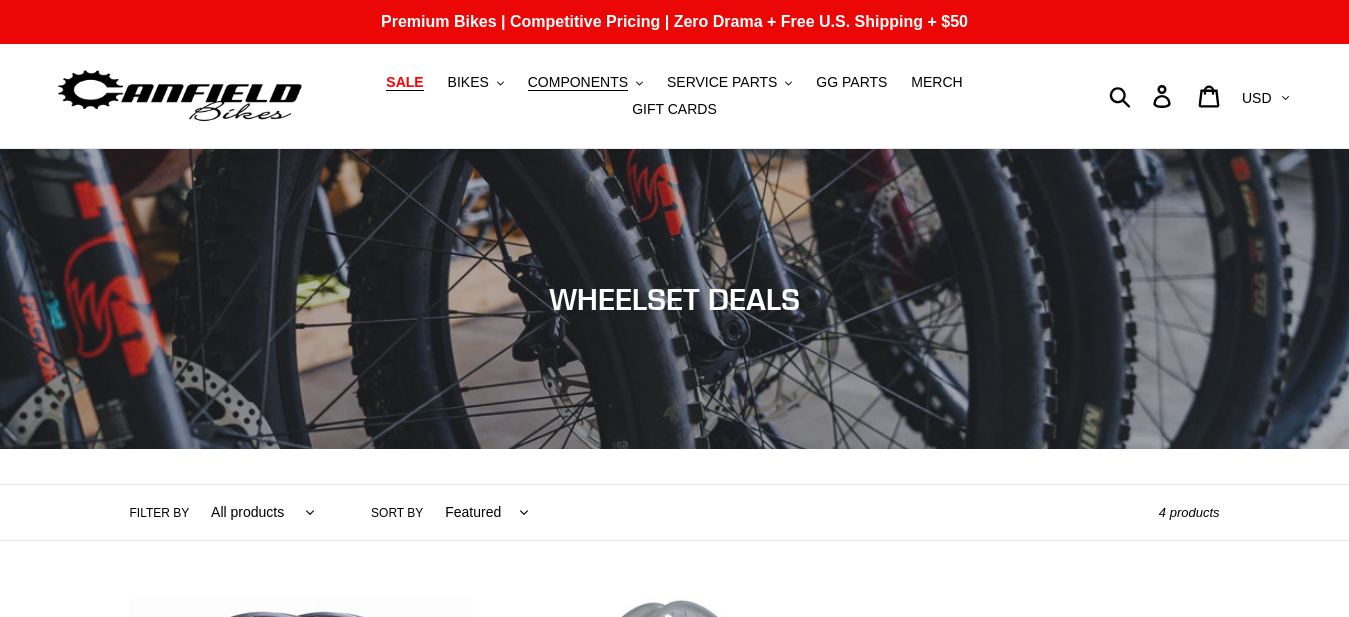 click on "SALE" at bounding box center (404, 82) 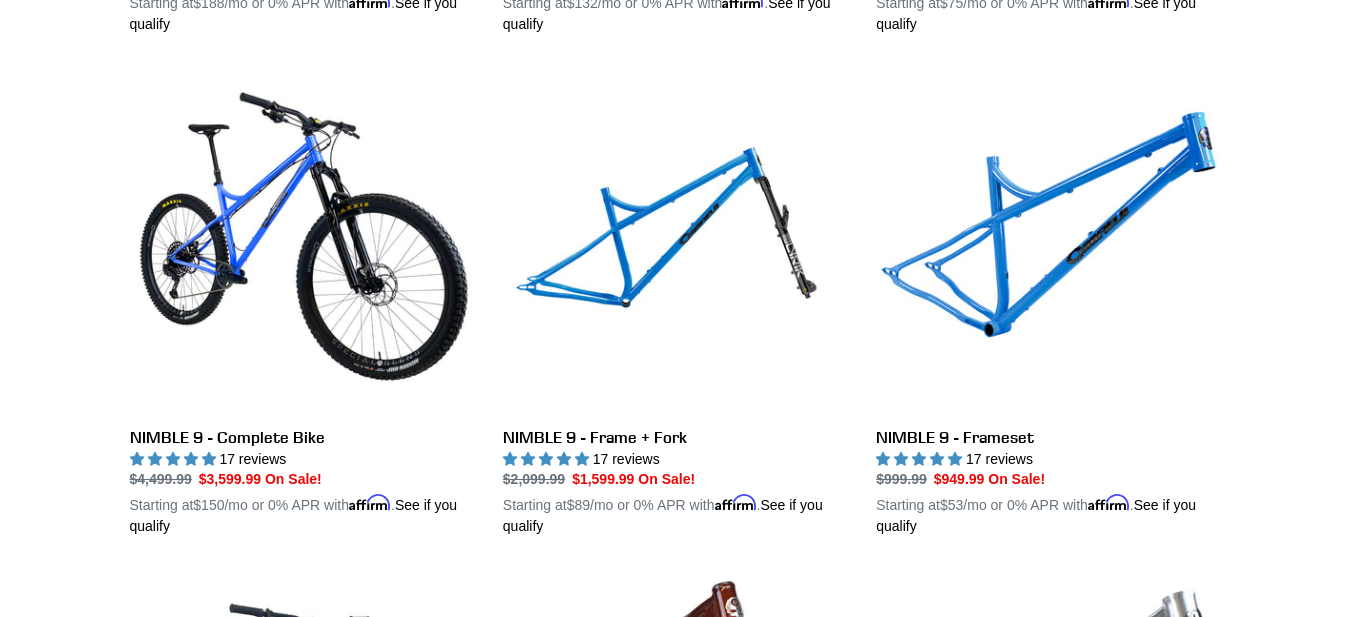 scroll, scrollTop: 3570, scrollLeft: 0, axis: vertical 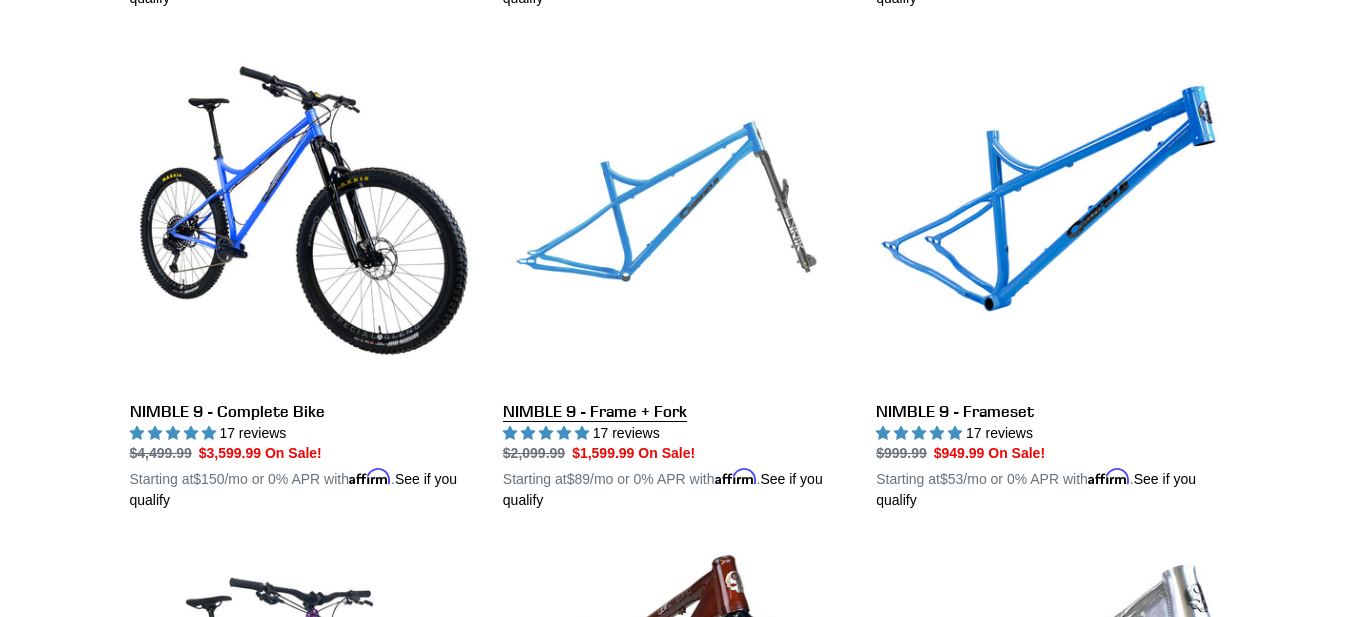 click on "NIMBLE 9 - Frame + Fork" at bounding box center (674, 278) 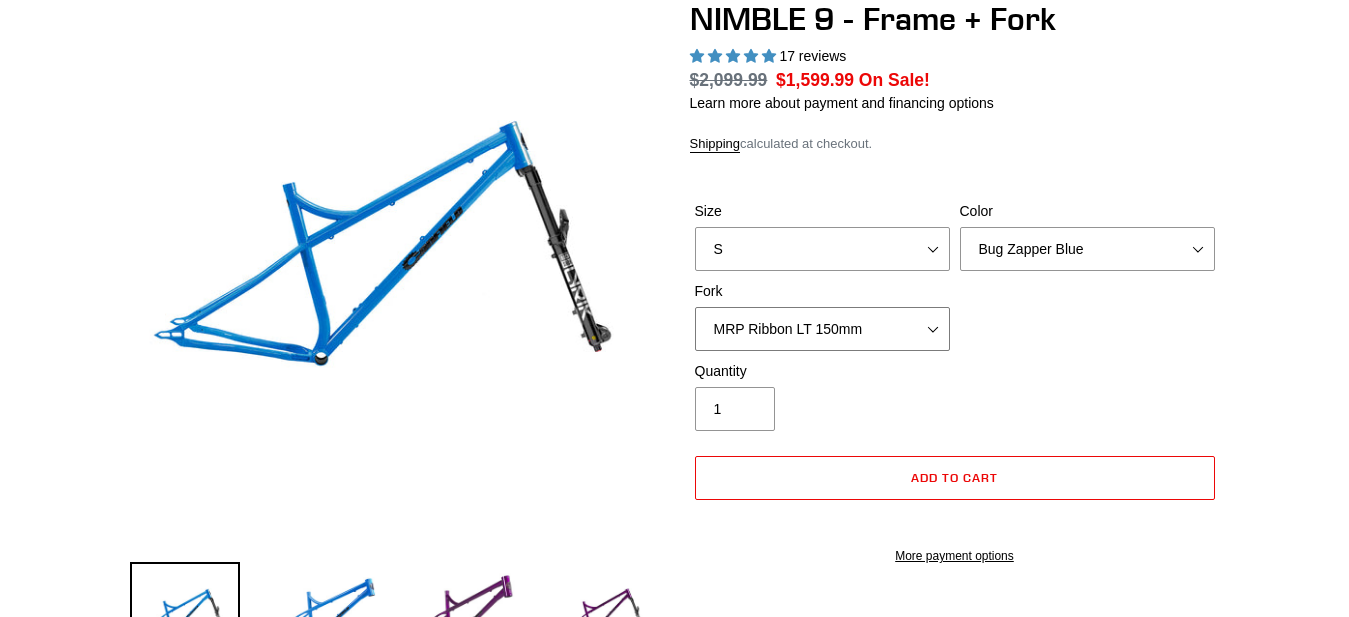 scroll, scrollTop: 204, scrollLeft: 0, axis: vertical 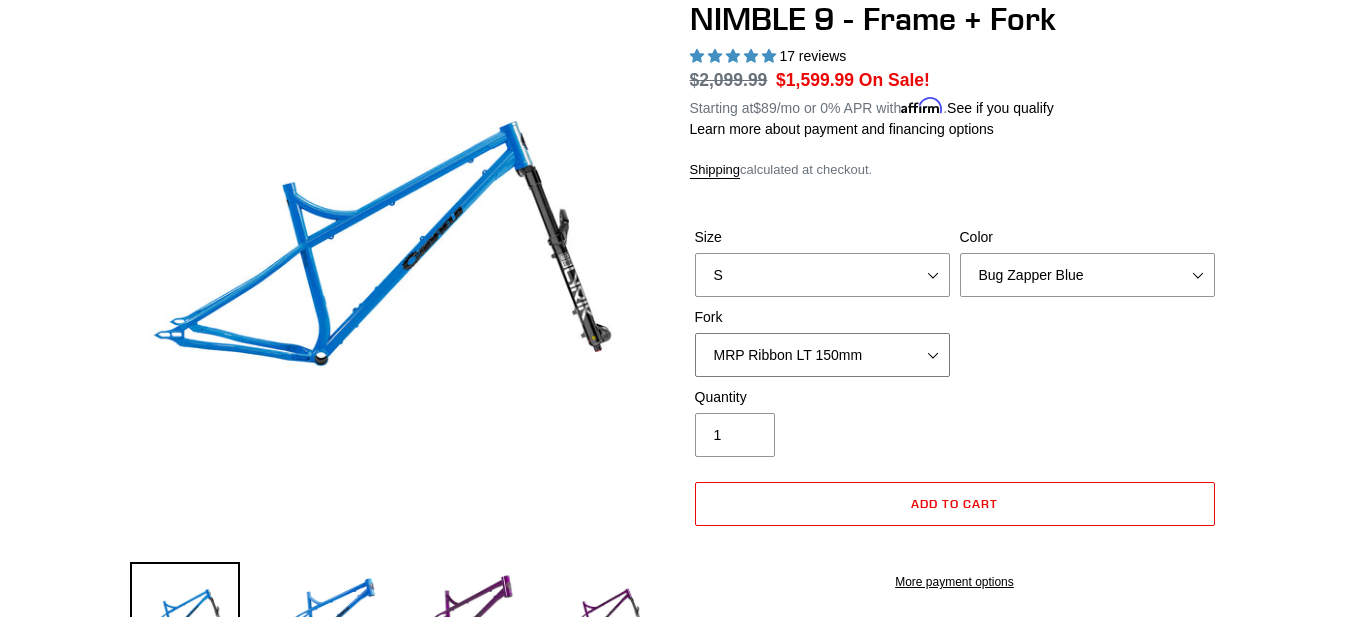 select on "Fox 36 SL Factory Grip X 140mm" 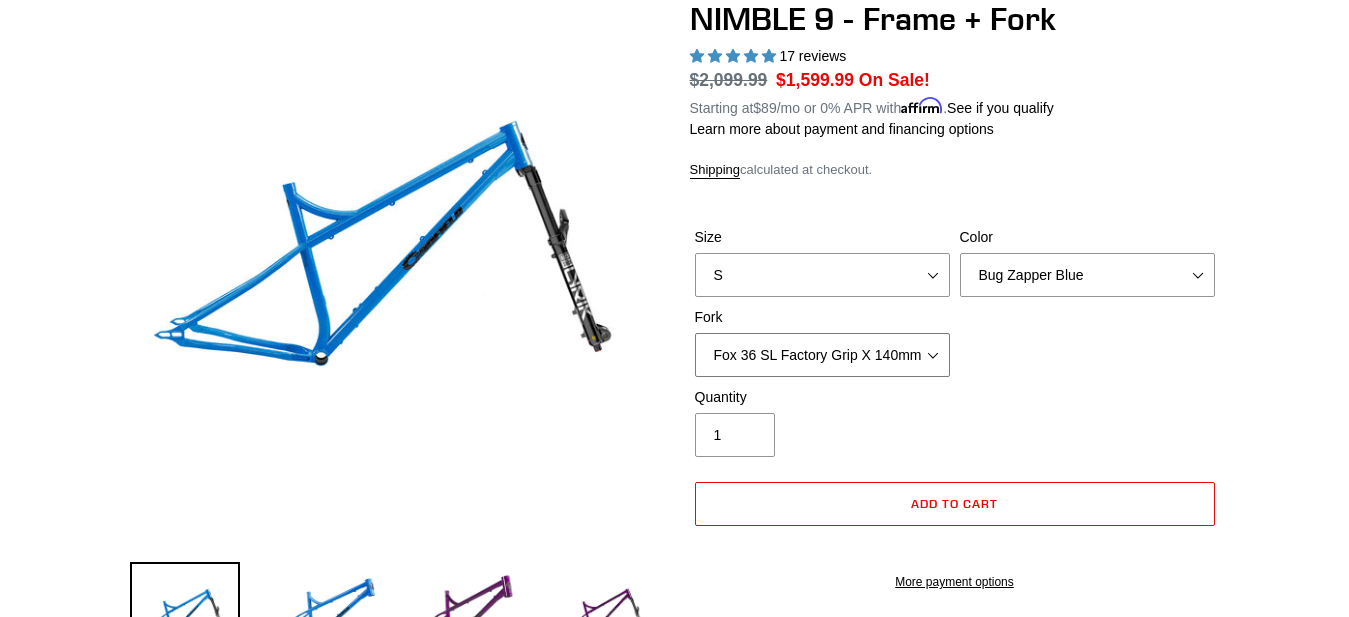 click on "Fox 36 SL Factory Grip X 140mm" at bounding box center (0, 0) 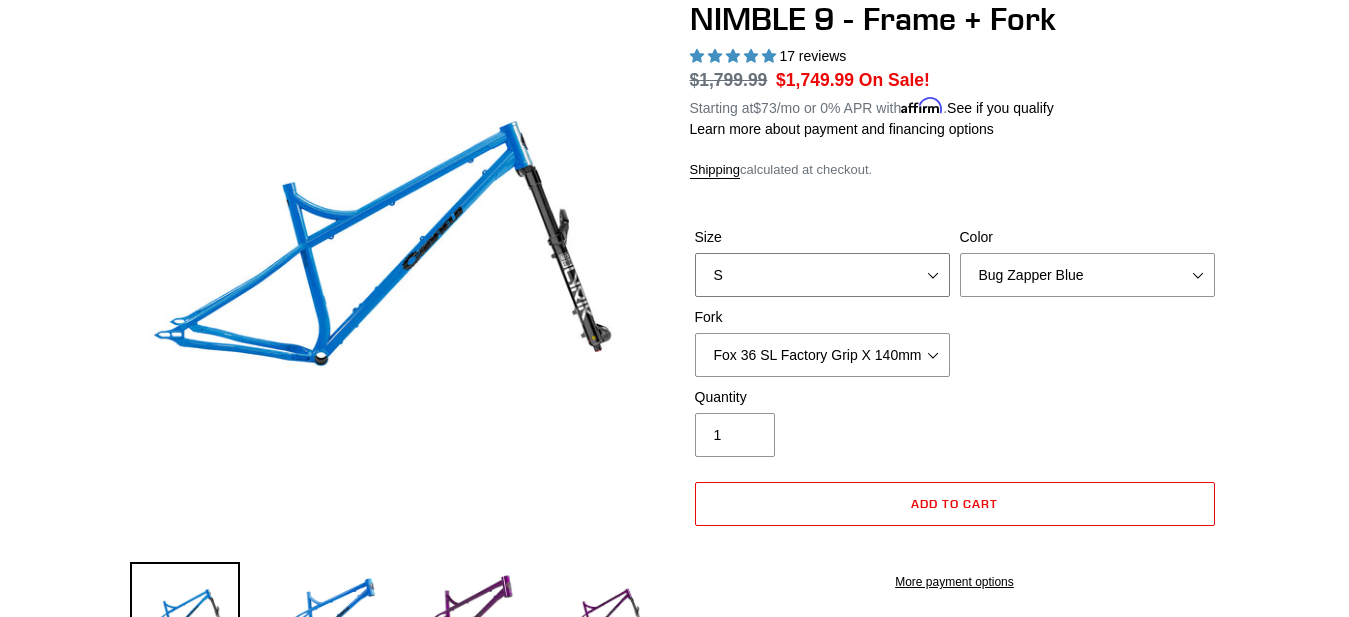 click on "S
M
L
XL" at bounding box center (822, 275) 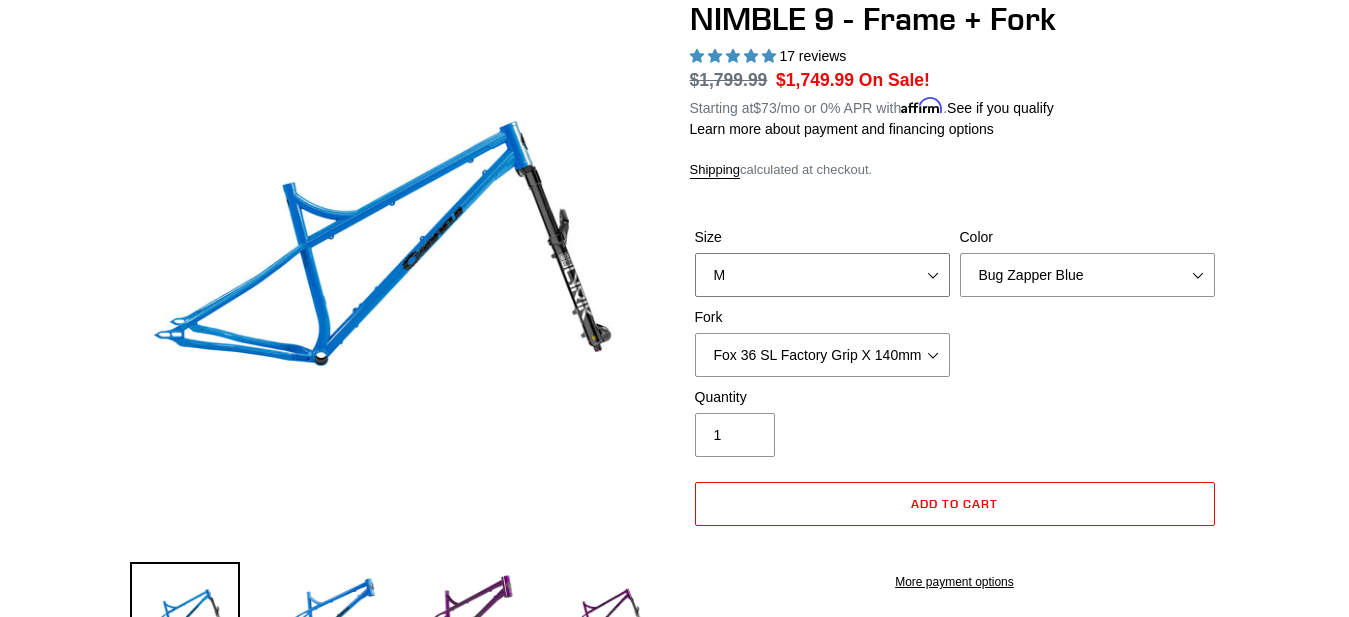 click on "M" at bounding box center [0, 0] 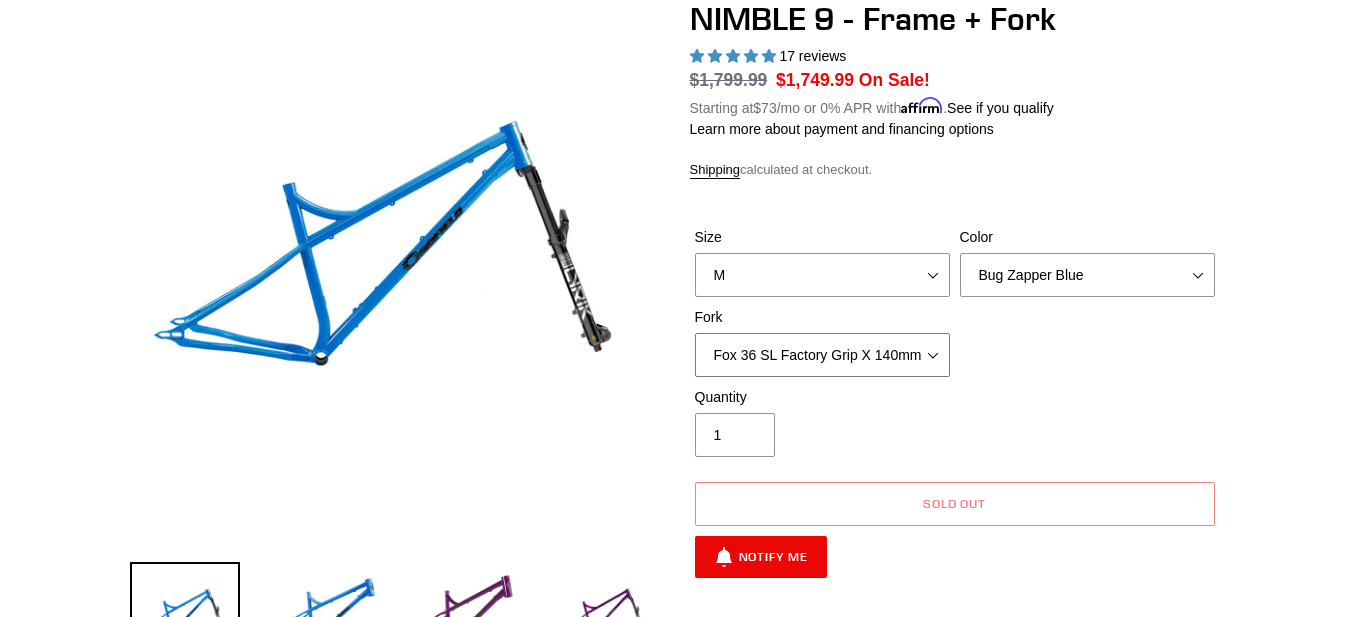 click on "MRP Ribbon LT 150mm
Fox 36 Factory Grip X 150mm (Special Order)
RockShox Lyrik Ultimate 150mm (Green - Special Order)
RockShox Lyrik Ultimate 150mm (Gloss Black - Special Order)
Fox 36 SL Factory Grip X 140mm" at bounding box center [822, 355] 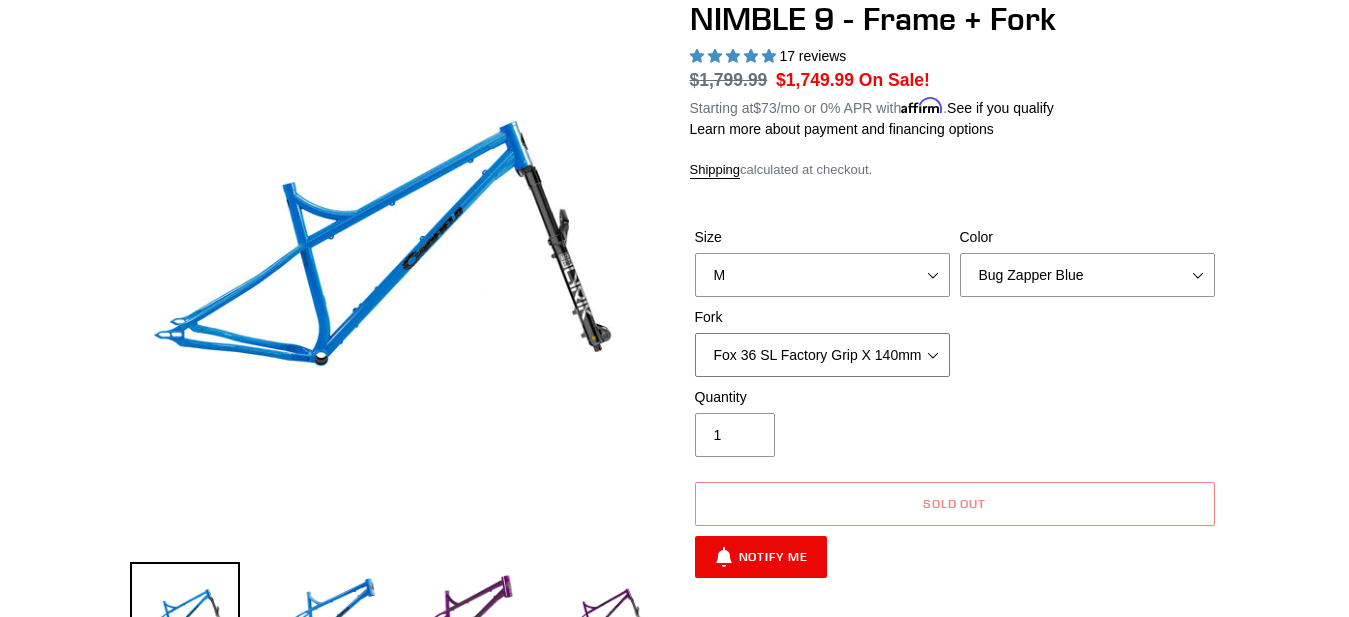 select on "MRP Ribbon LT 150mm" 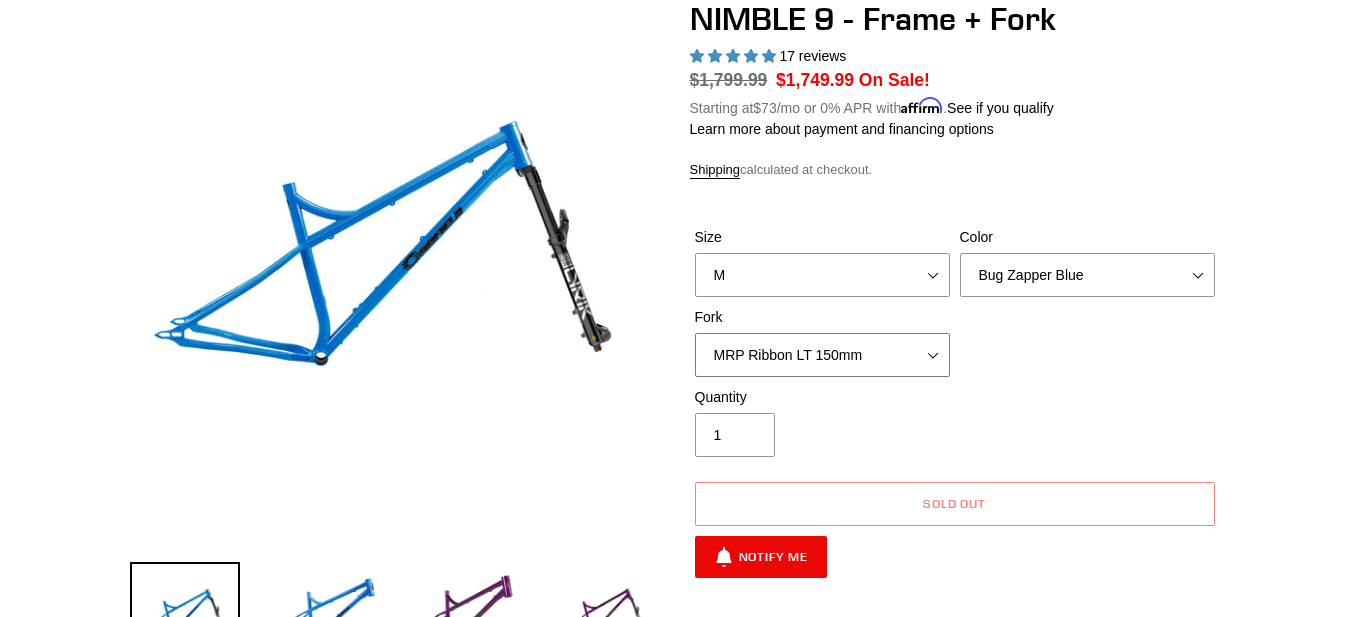 click on "MRP Ribbon LT 150mm" at bounding box center (0, 0) 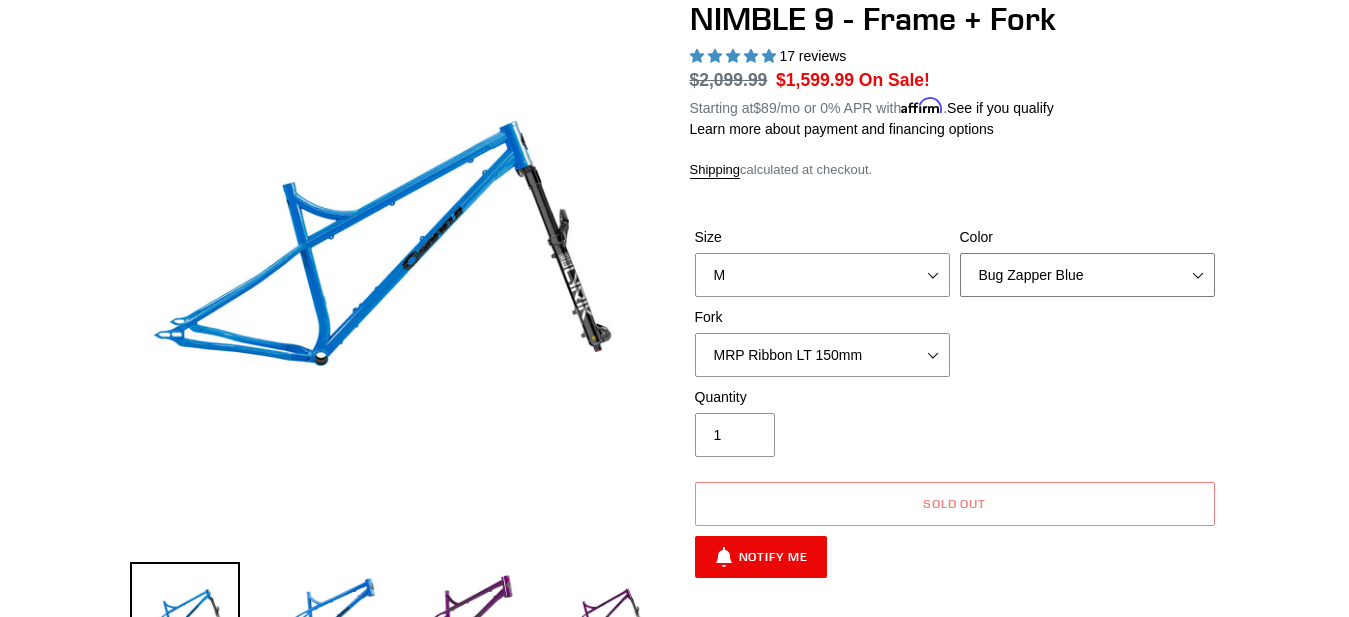 click on "Bug Zapper Blue
Purple Haze - Sold Out
Galaxy Black" at bounding box center [1087, 275] 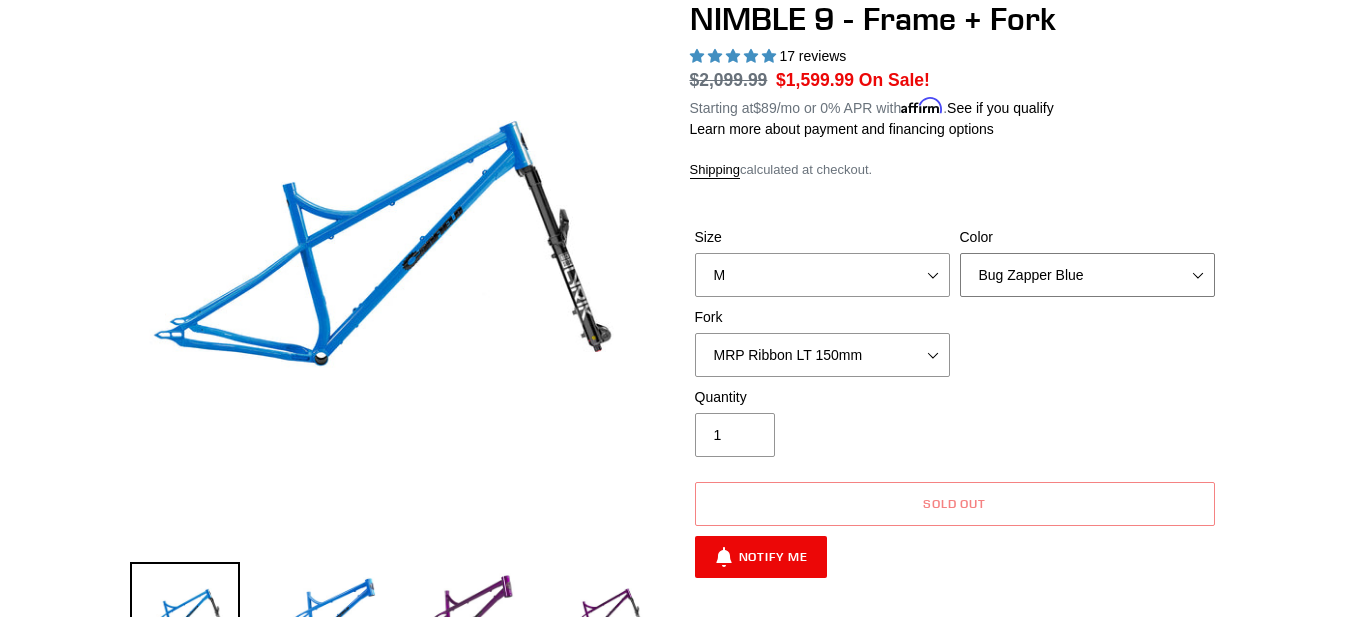 select on "Galaxy Black" 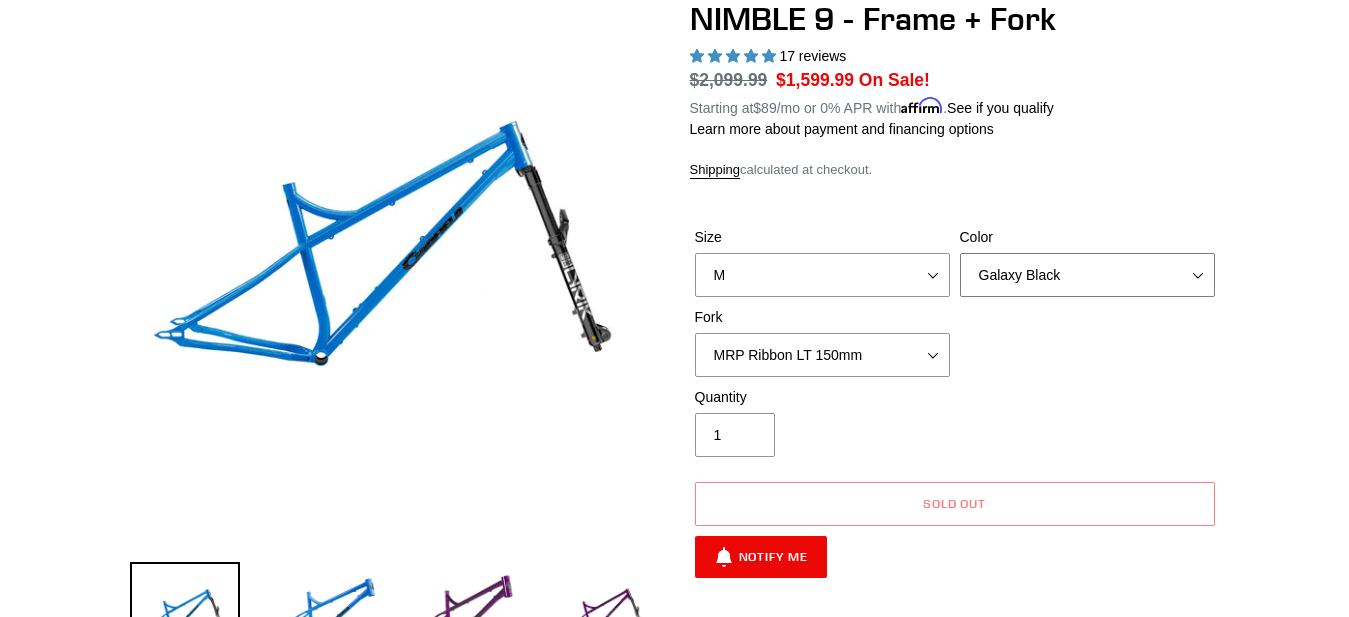 click on "Galaxy Black" at bounding box center [0, 0] 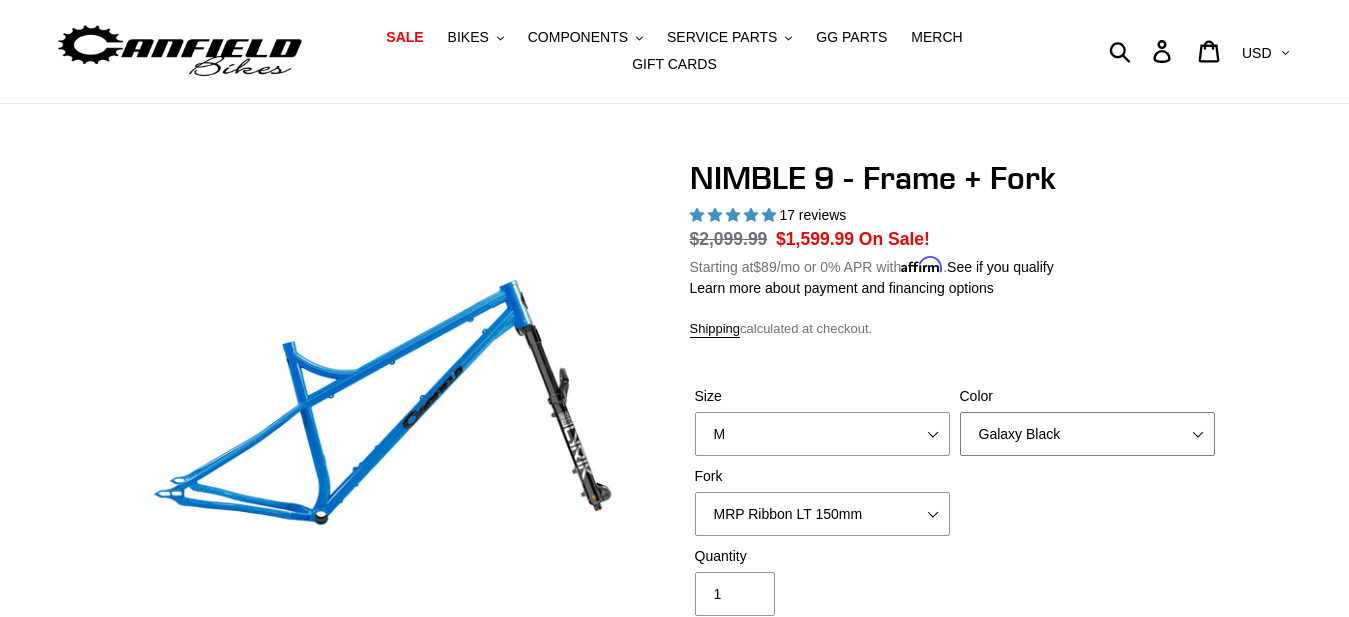 scroll, scrollTop: 0, scrollLeft: 0, axis: both 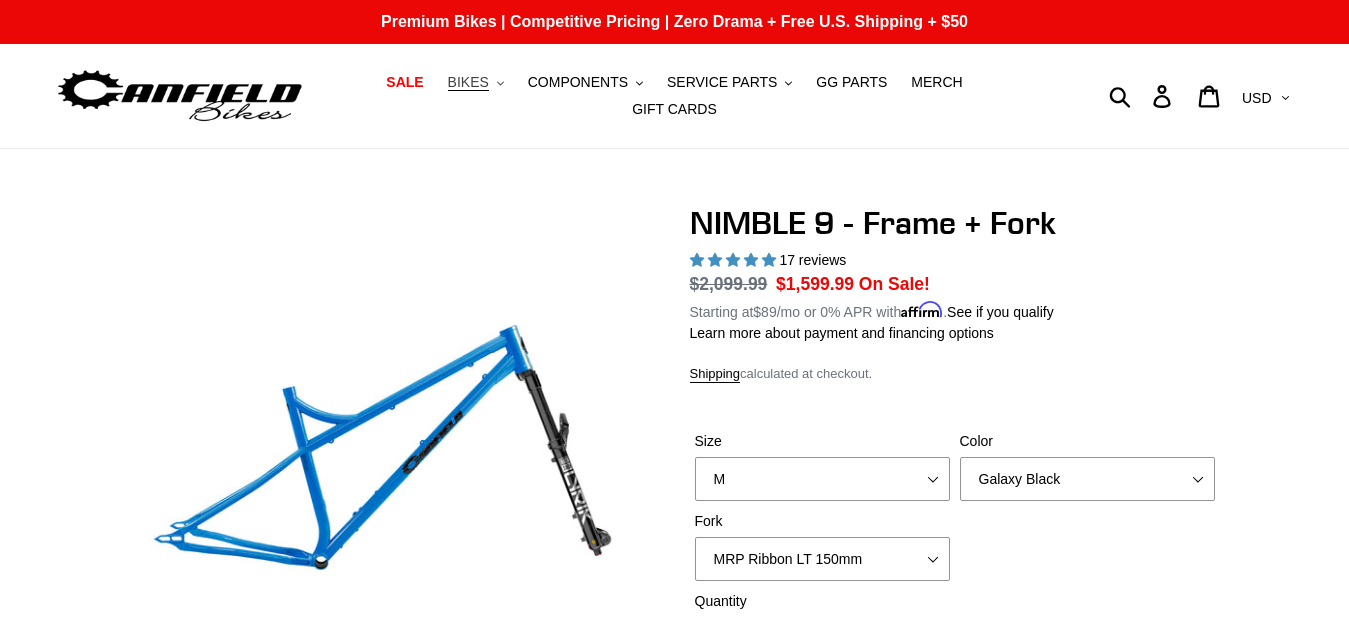 click on "BIKES" at bounding box center (468, 82) 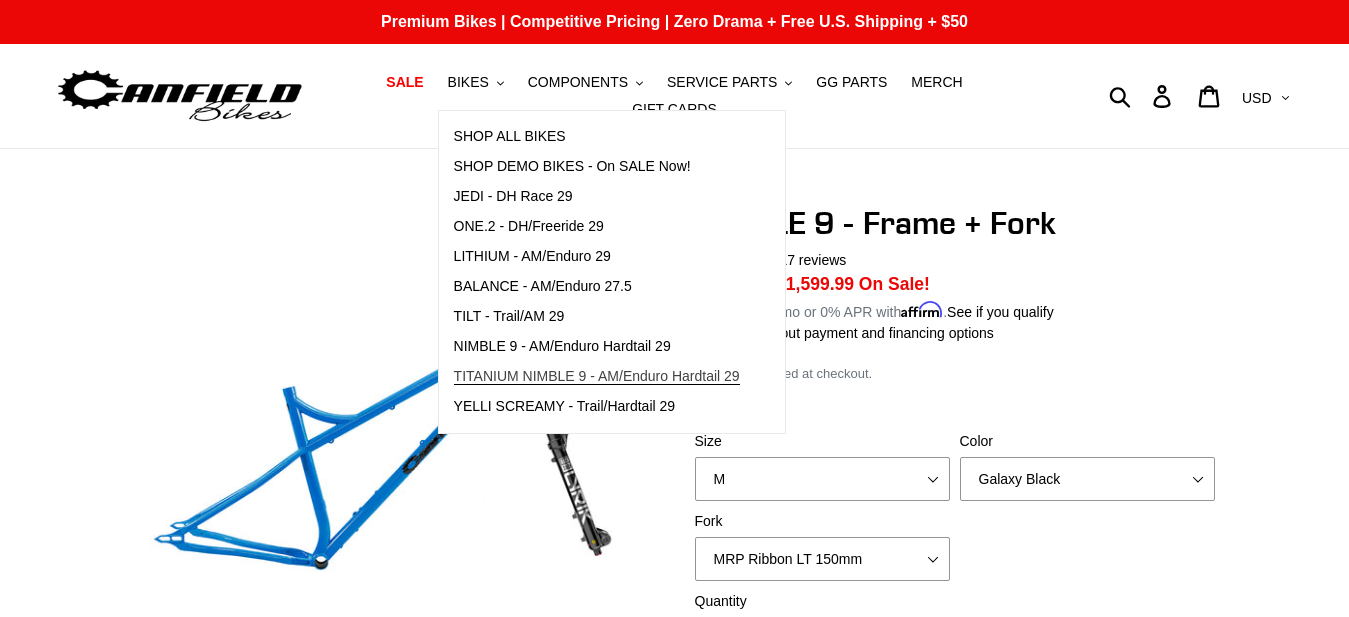 click on "TITANIUM NIMBLE 9 - AM/Enduro Hardtail 29" at bounding box center [597, 376] 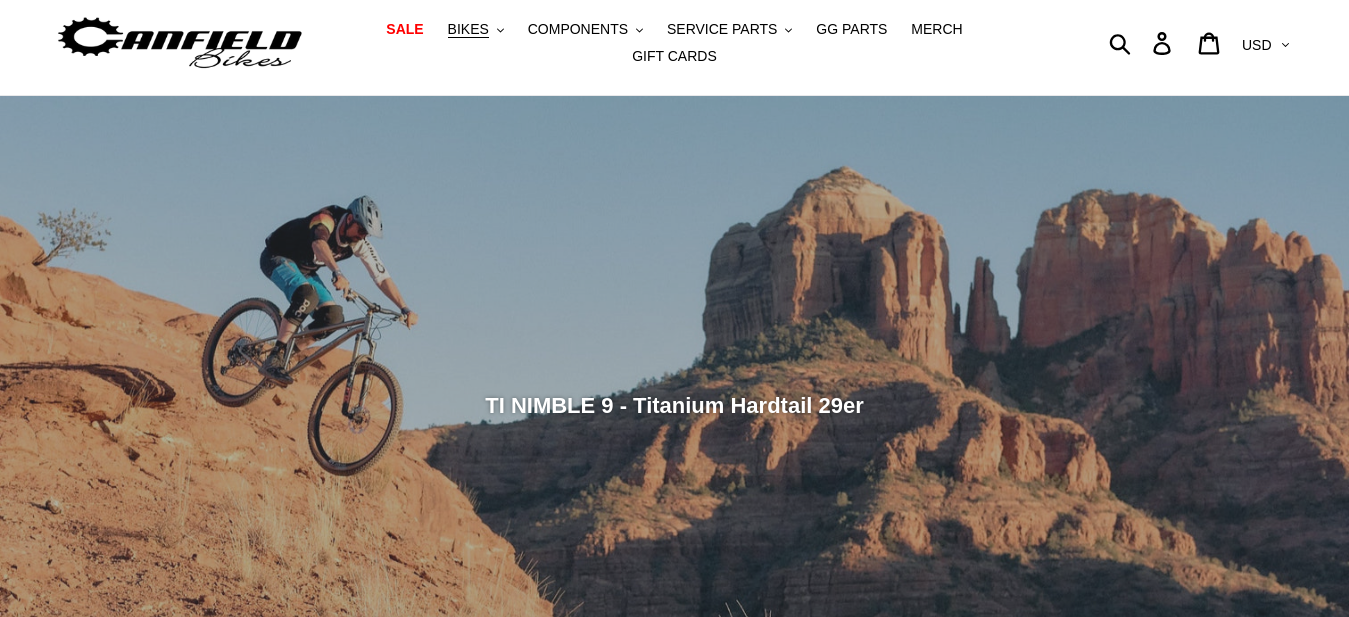 scroll, scrollTop: 51, scrollLeft: 0, axis: vertical 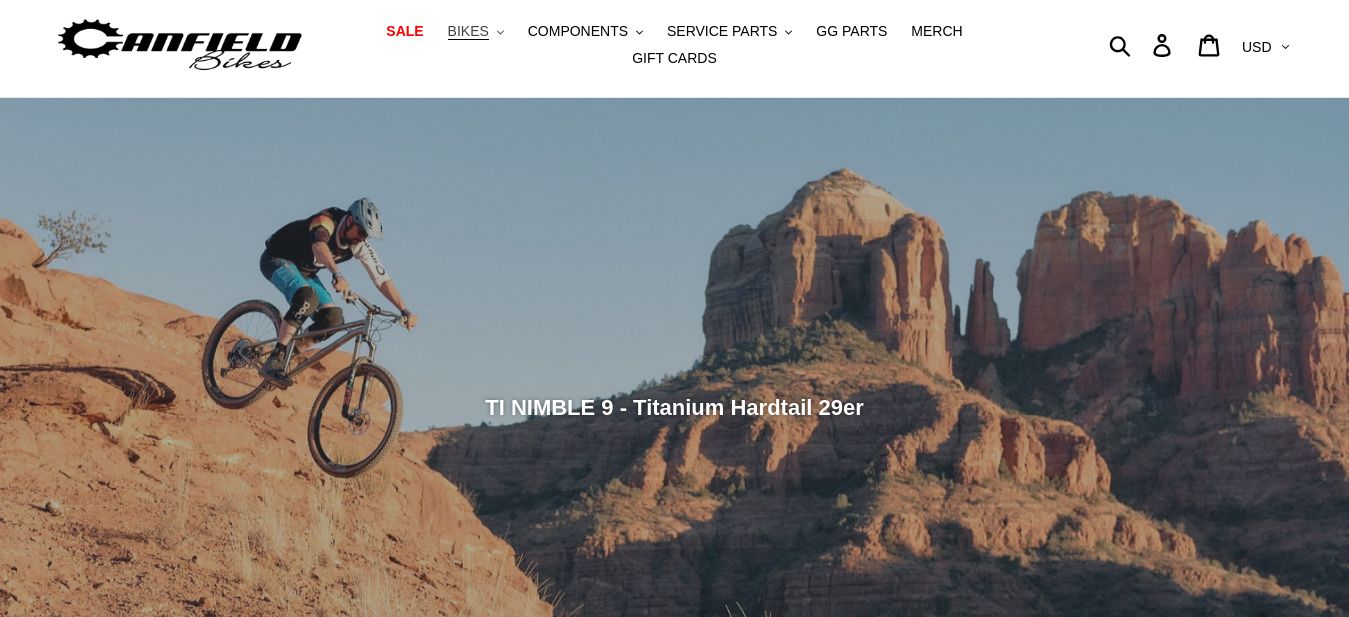 click on "BIKES" at bounding box center (468, 31) 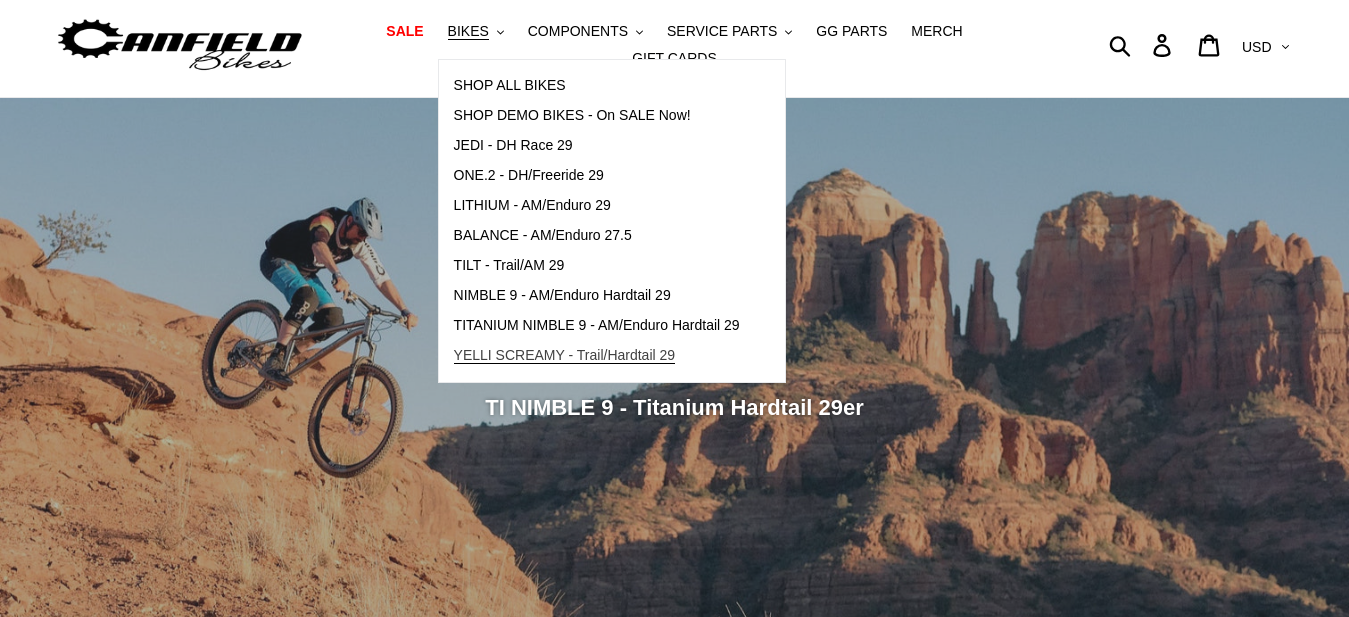 click on "YELLI SCREAMY - Trail/Hardtail 29" at bounding box center (565, 355) 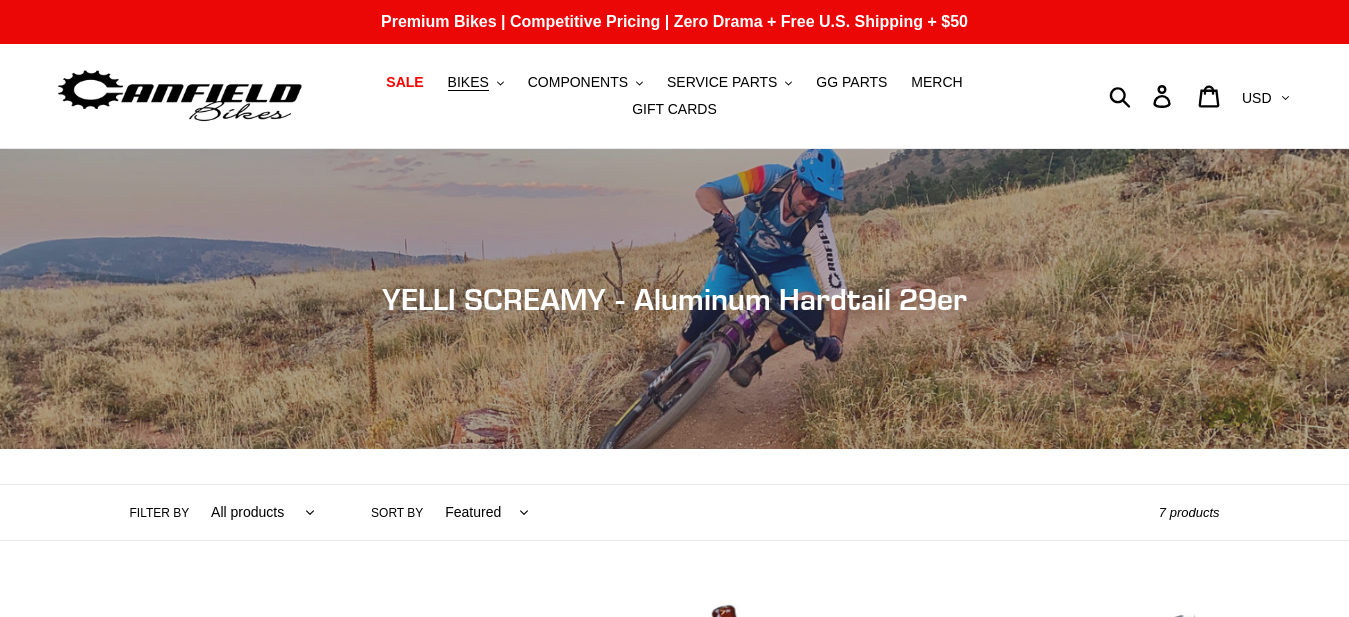 scroll, scrollTop: 612, scrollLeft: 0, axis: vertical 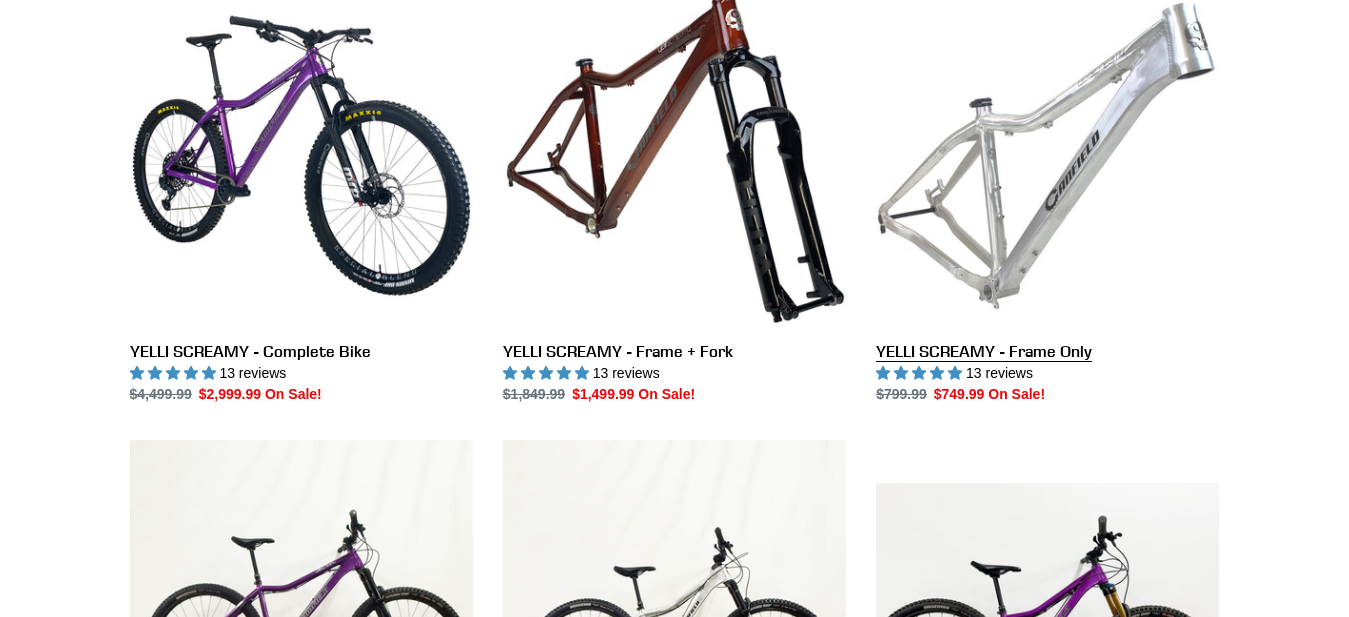 click on "YELLI SCREAMY - Frame Only" at bounding box center [1047, 194] 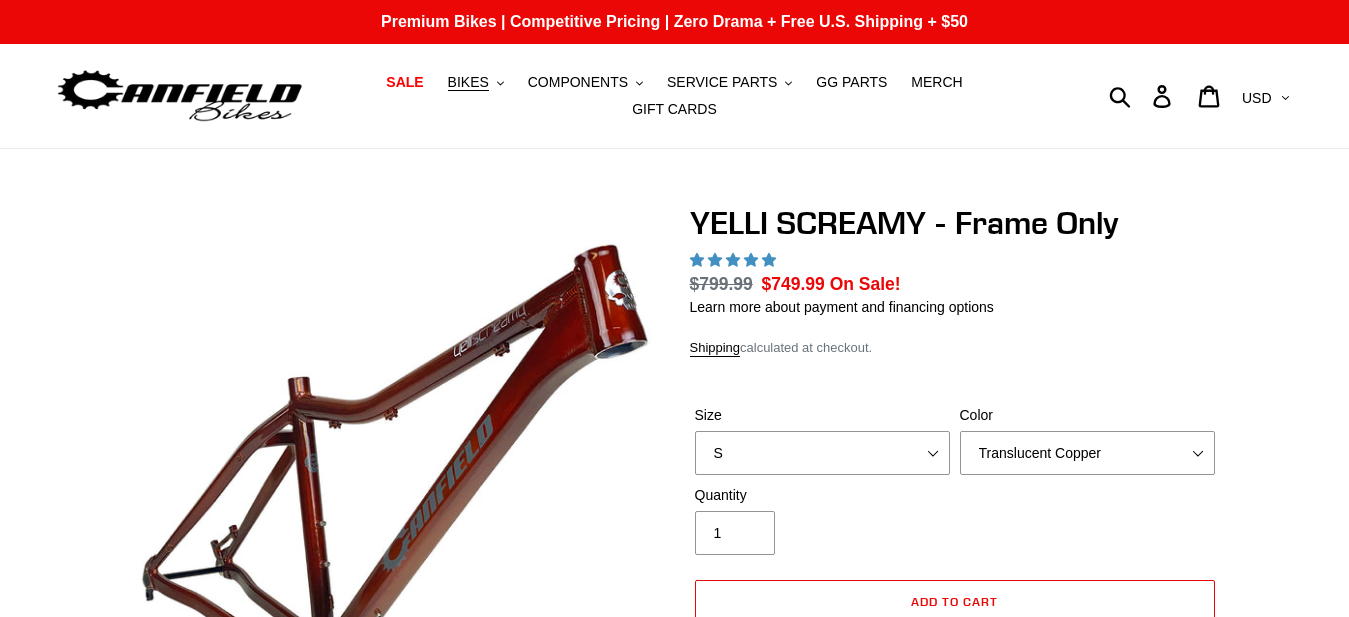 select on "M" 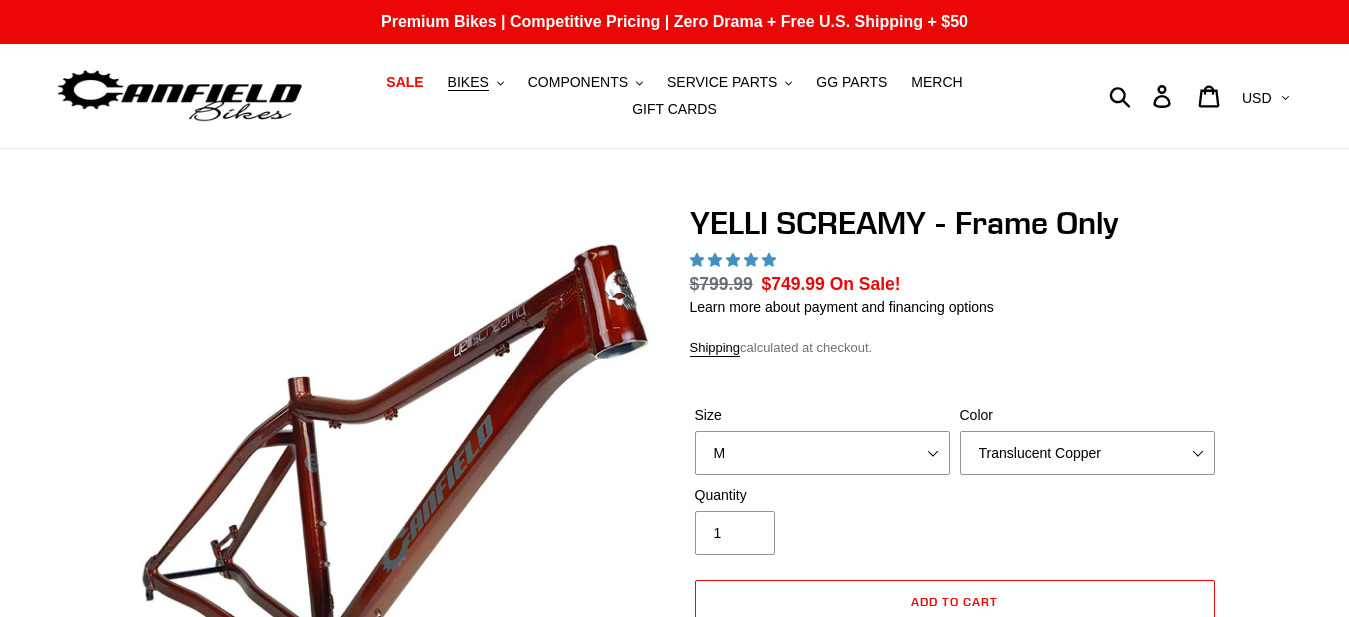 click on "M" at bounding box center (0, 0) 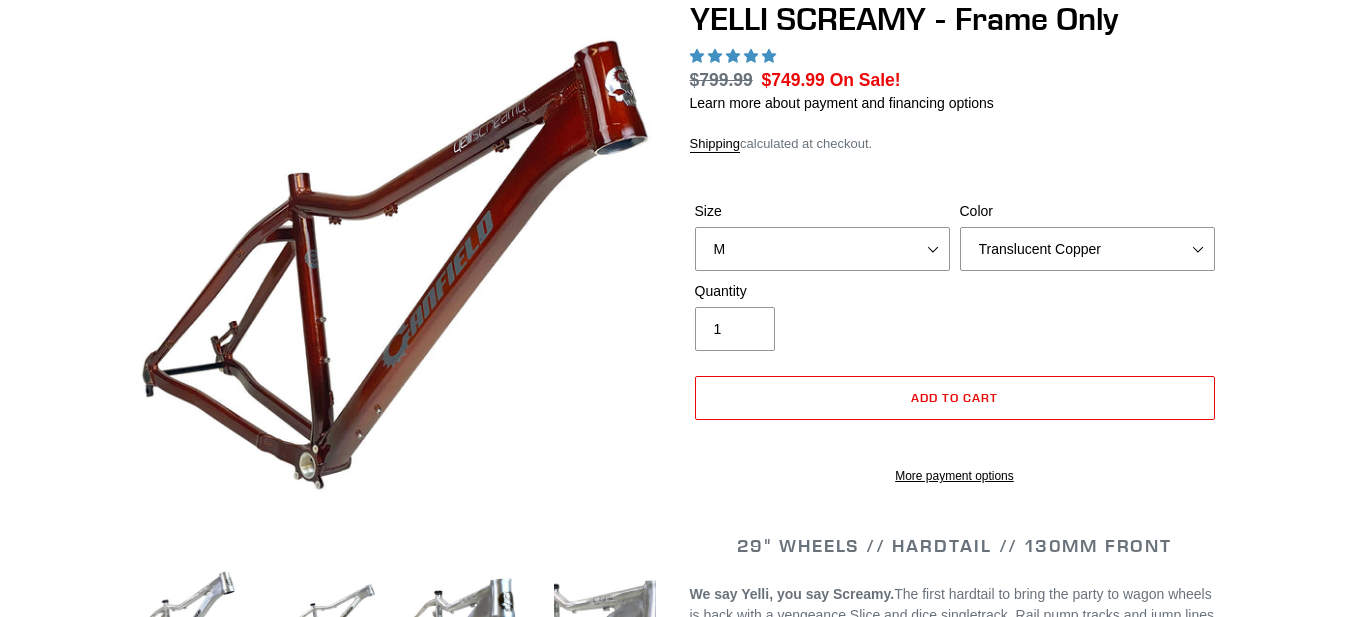 scroll, scrollTop: 204, scrollLeft: 0, axis: vertical 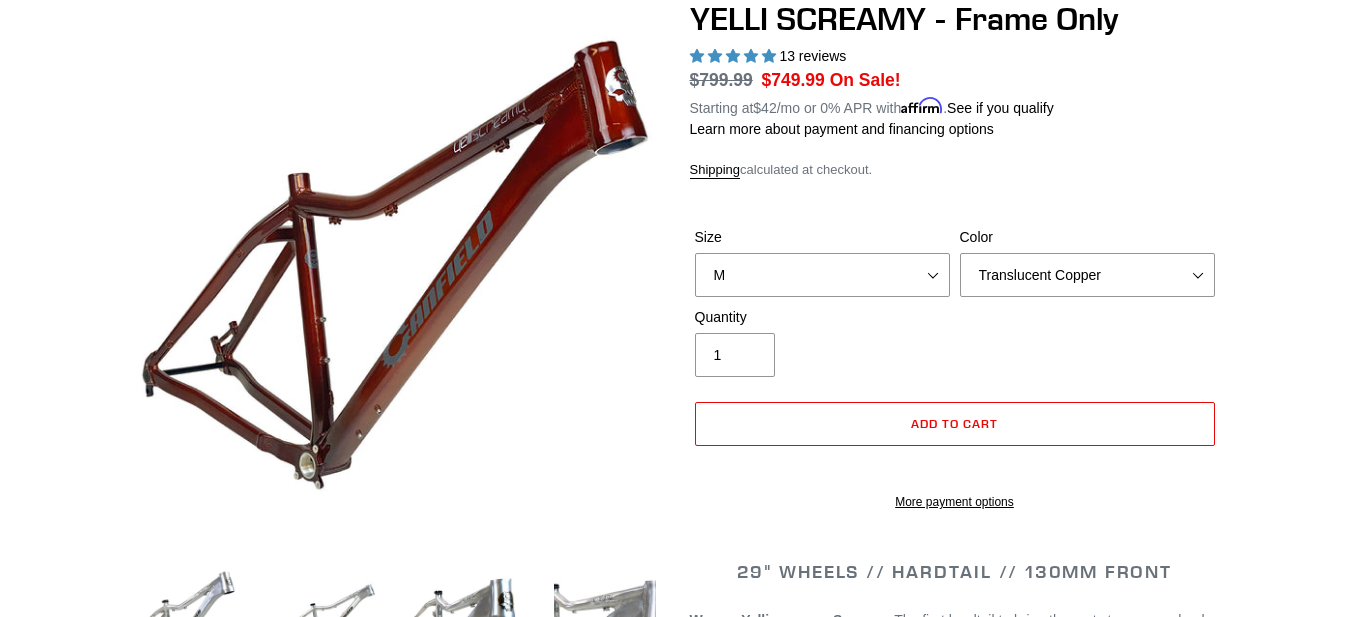 select on "highest-rating" 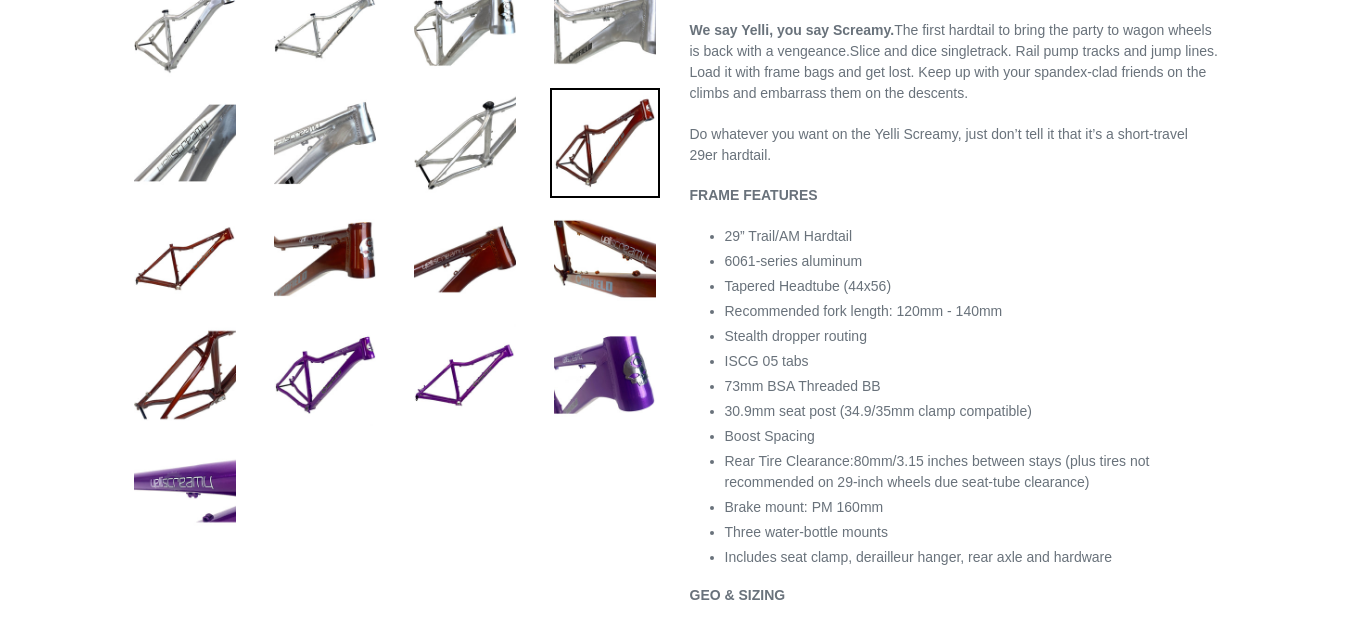 scroll, scrollTop: 816, scrollLeft: 0, axis: vertical 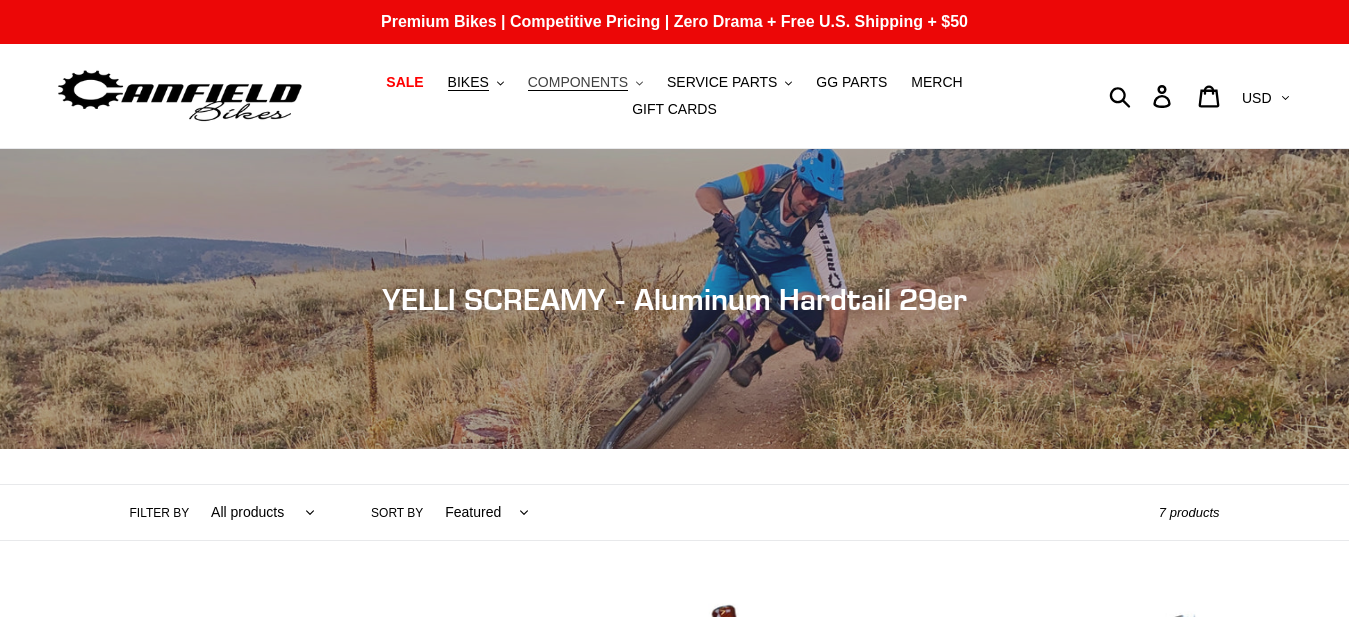 click on "COMPONENTS" at bounding box center (578, 82) 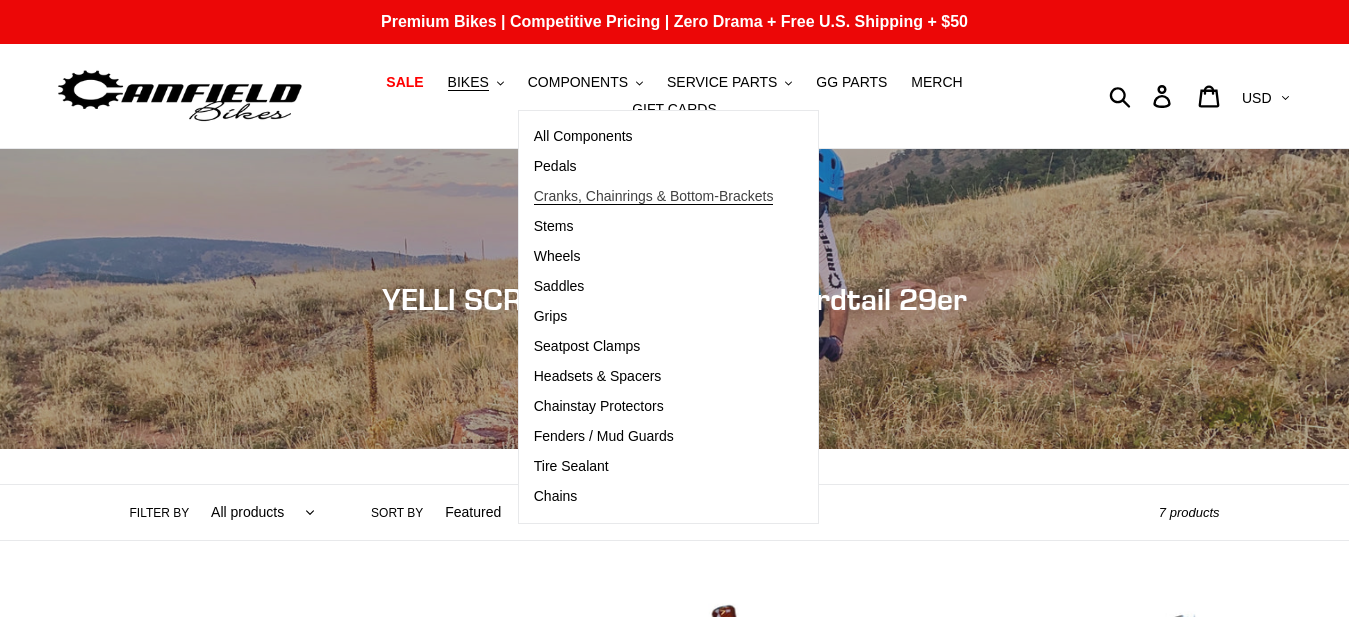 click on "Cranks, Chainrings & Bottom-Brackets" at bounding box center (654, 196) 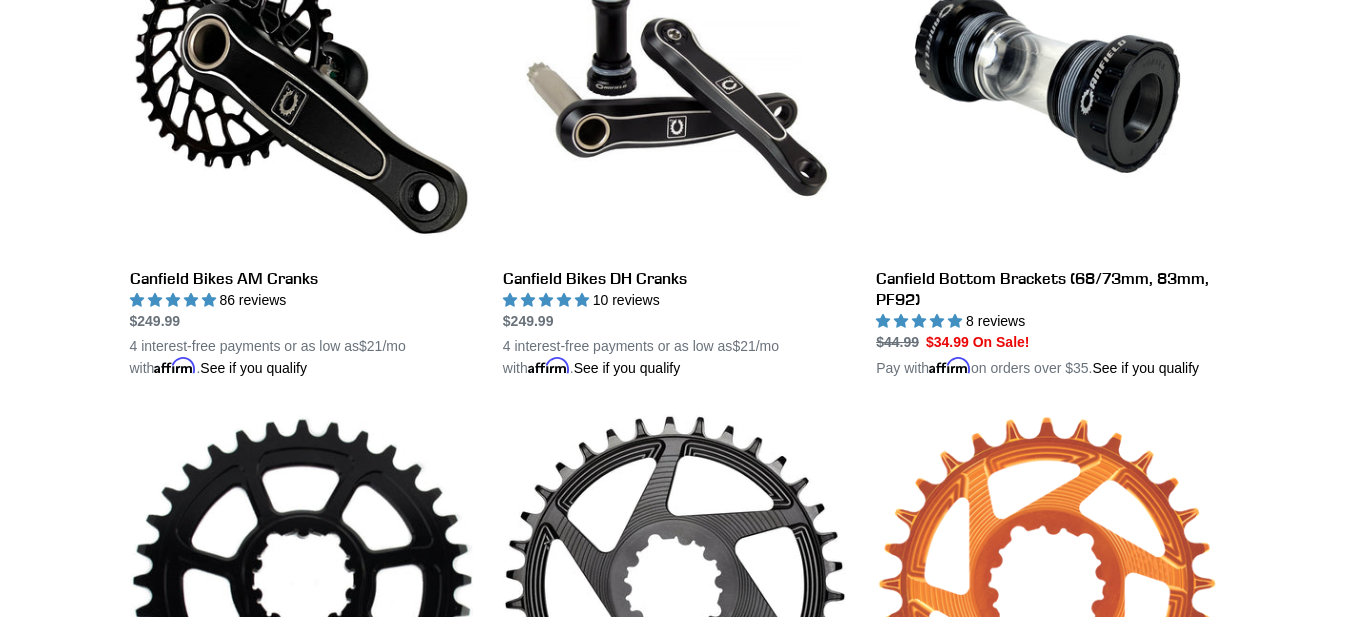 scroll, scrollTop: 612, scrollLeft: 0, axis: vertical 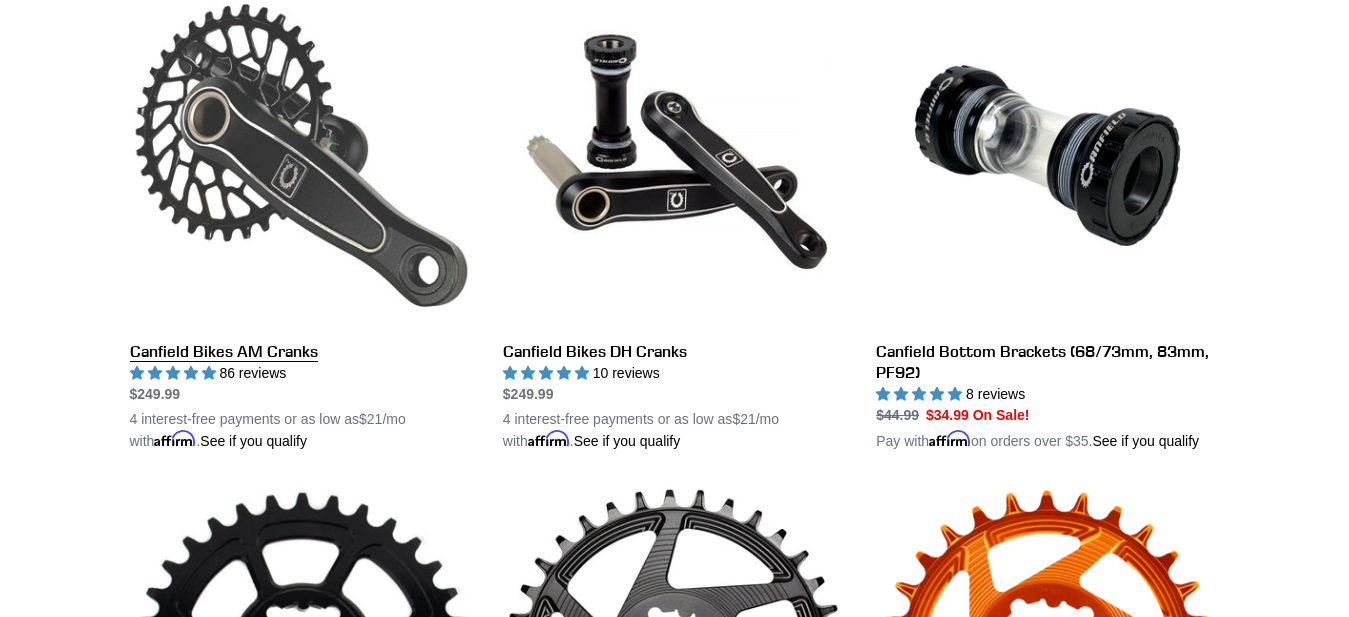 click on "Canfield Bikes AM Cranks" at bounding box center [301, 218] 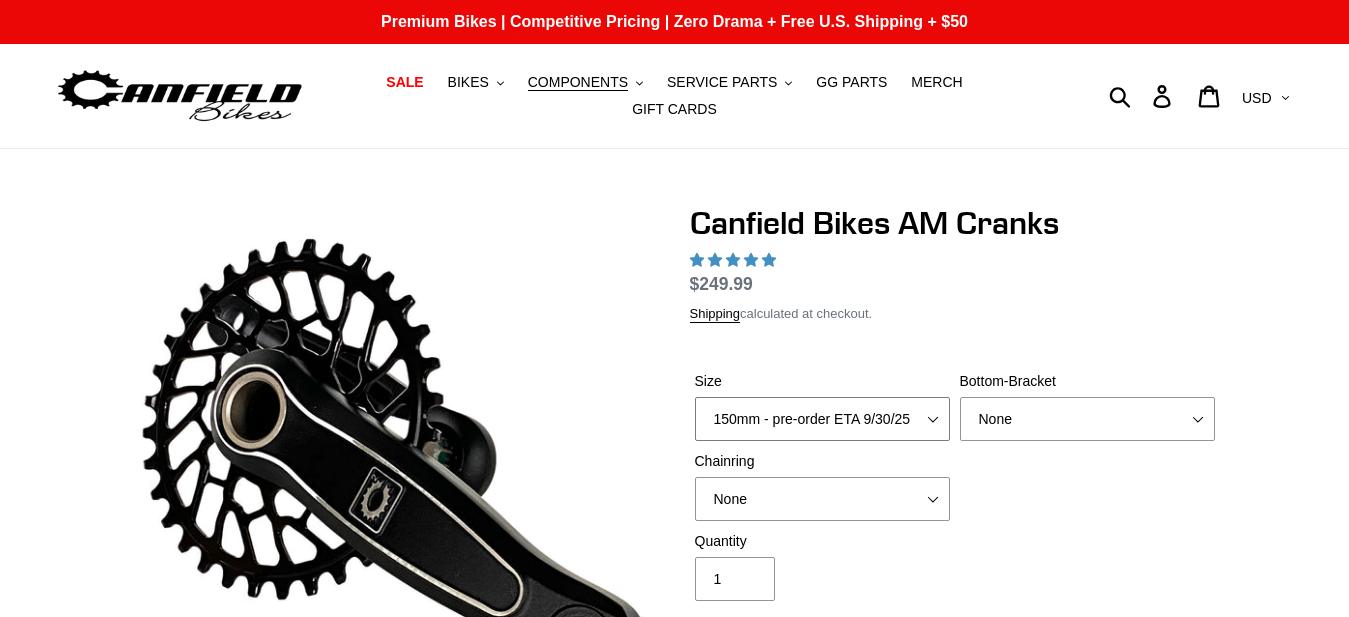 click on "150mm - pre-order ETA 9/30/25
155mm - pre-order ETA 9/30/25
160mm - pre-order ETA 9/30/25
165mm - pre-order ETA 9/30/25
170mm" at bounding box center [822, 419] 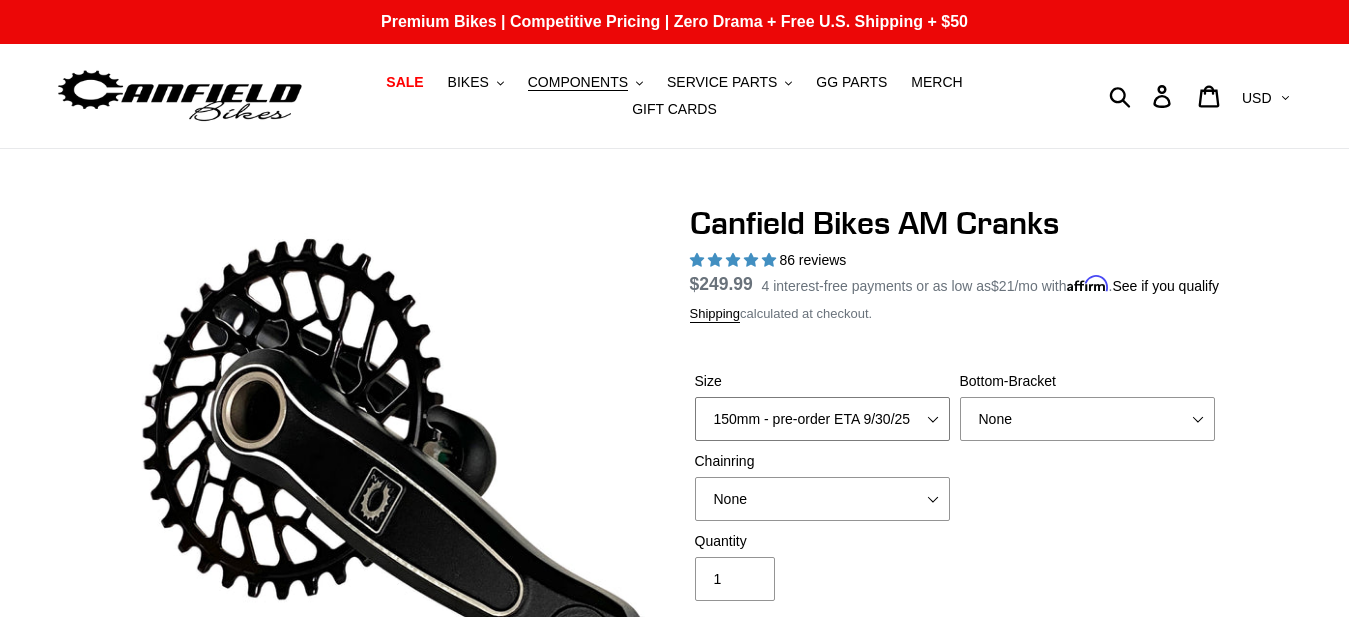 select on "highest-rating" 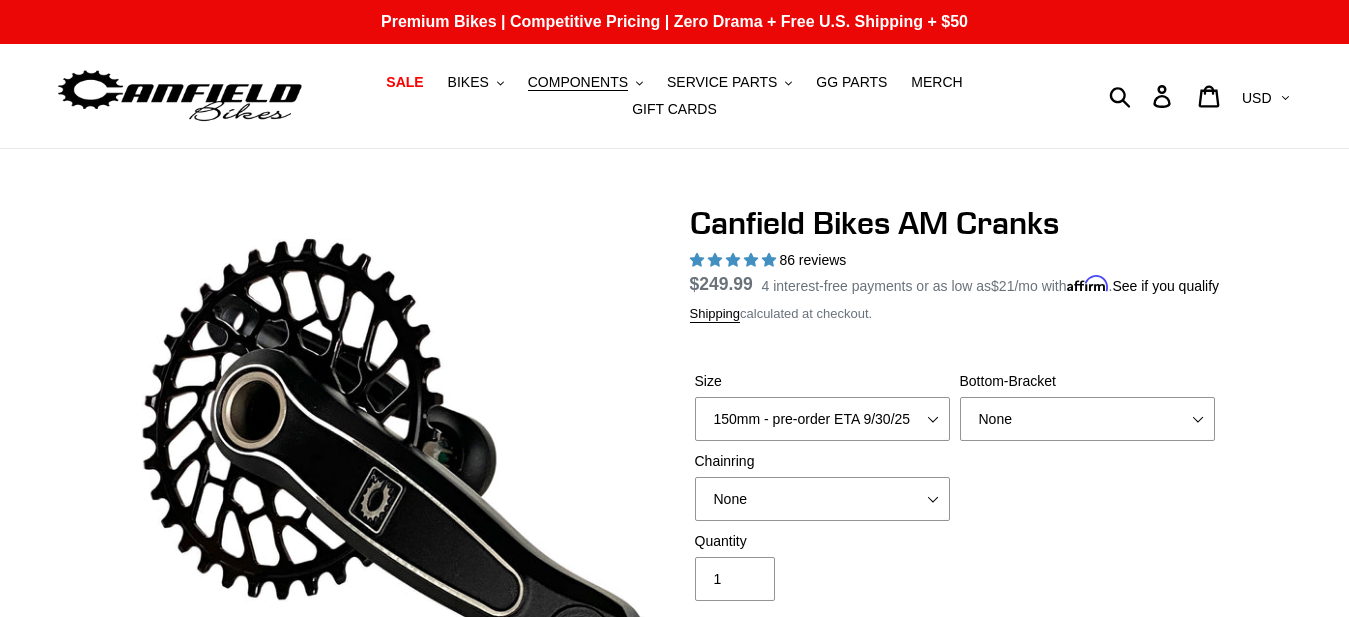 click on "Previous slide" at bounding box center [674, 966] 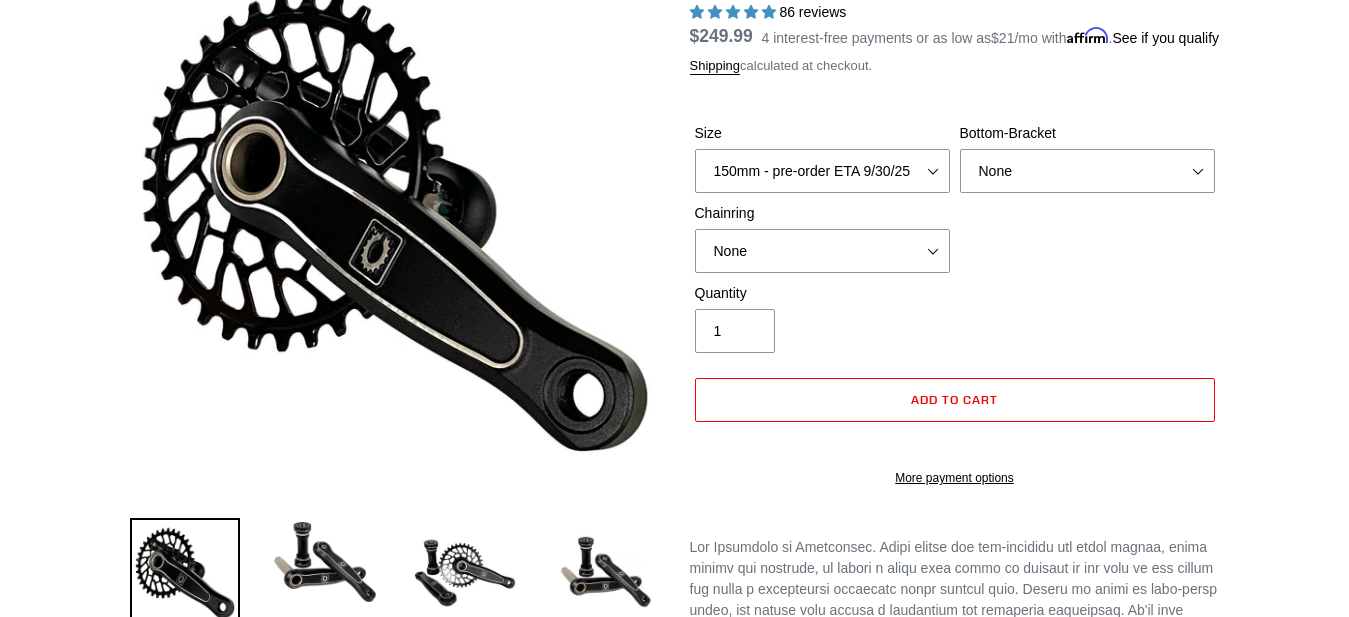 scroll, scrollTop: 306, scrollLeft: 0, axis: vertical 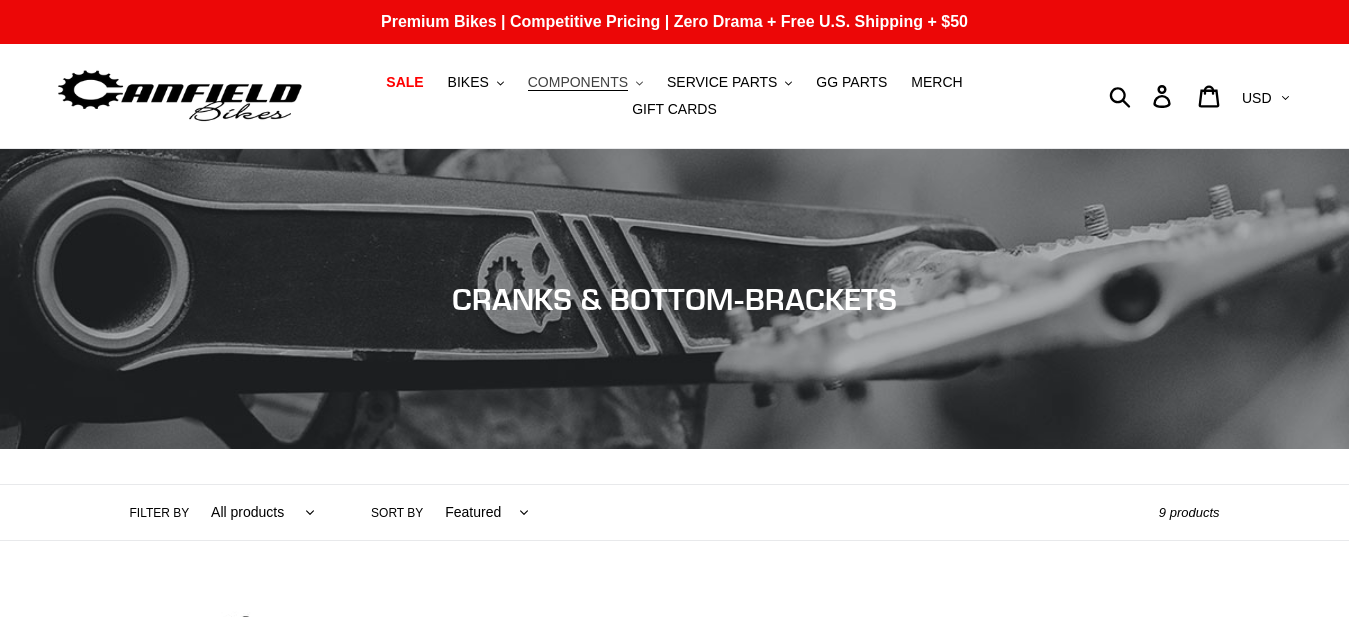 click on "COMPONENTS" at bounding box center (578, 82) 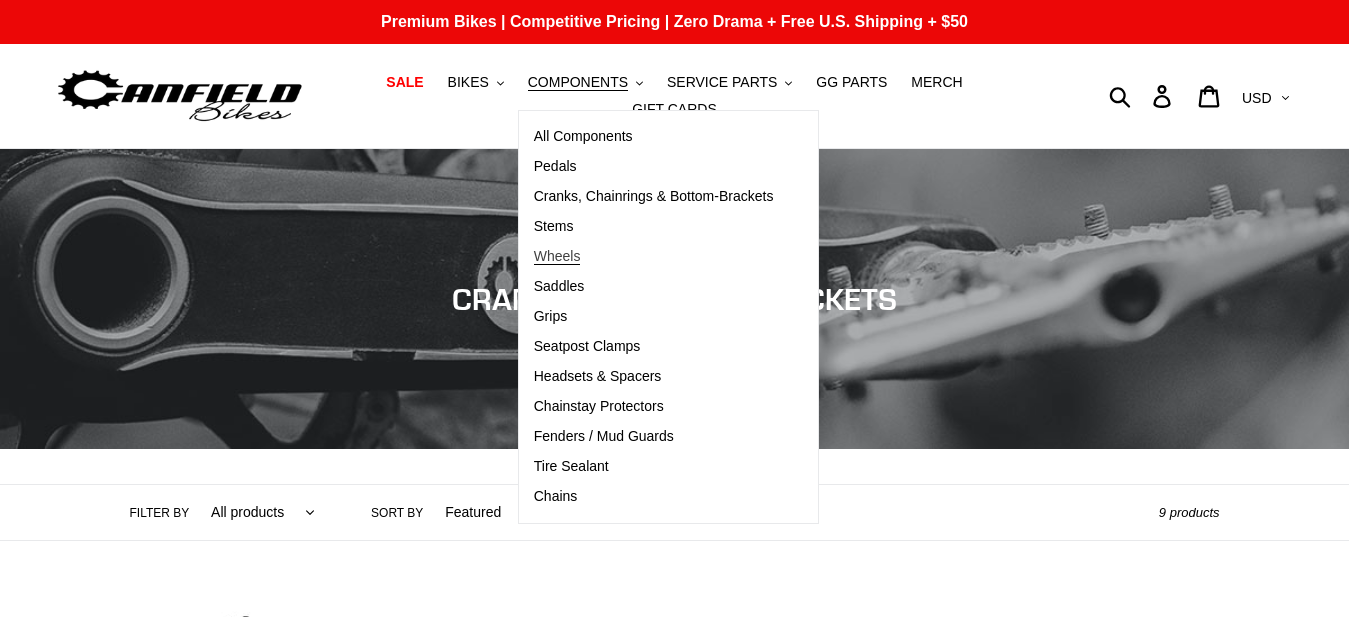 click on "Wheels" at bounding box center [557, 256] 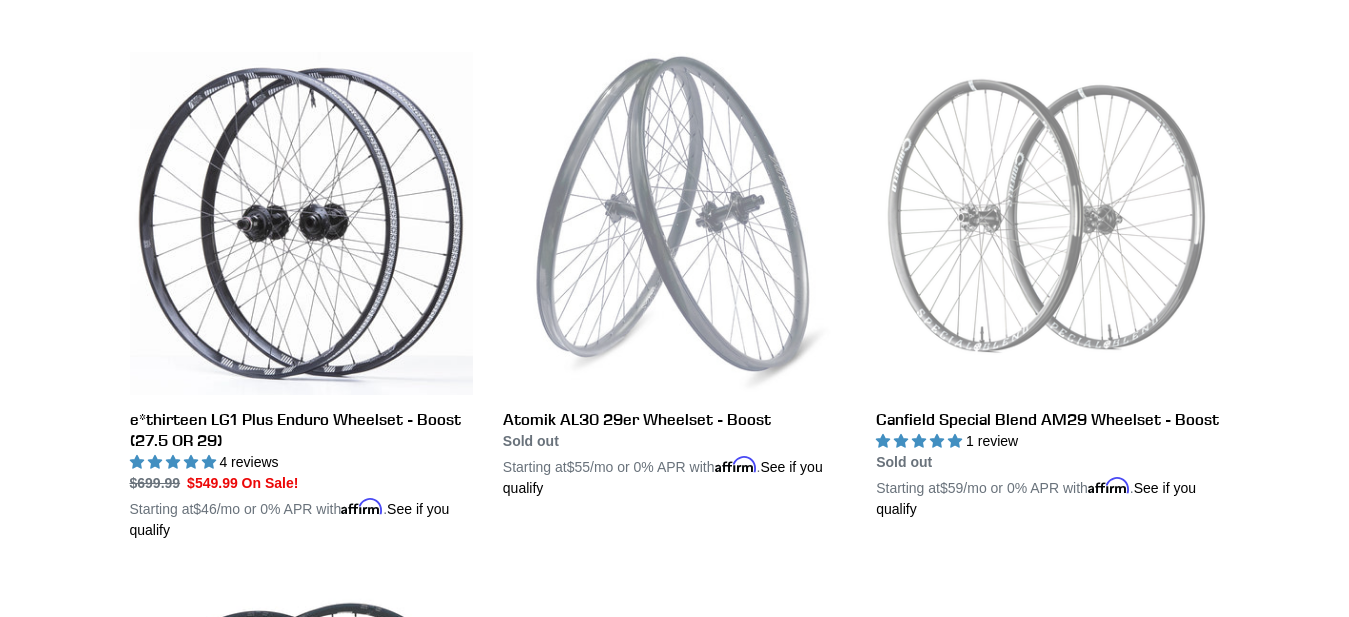 scroll, scrollTop: 510, scrollLeft: 0, axis: vertical 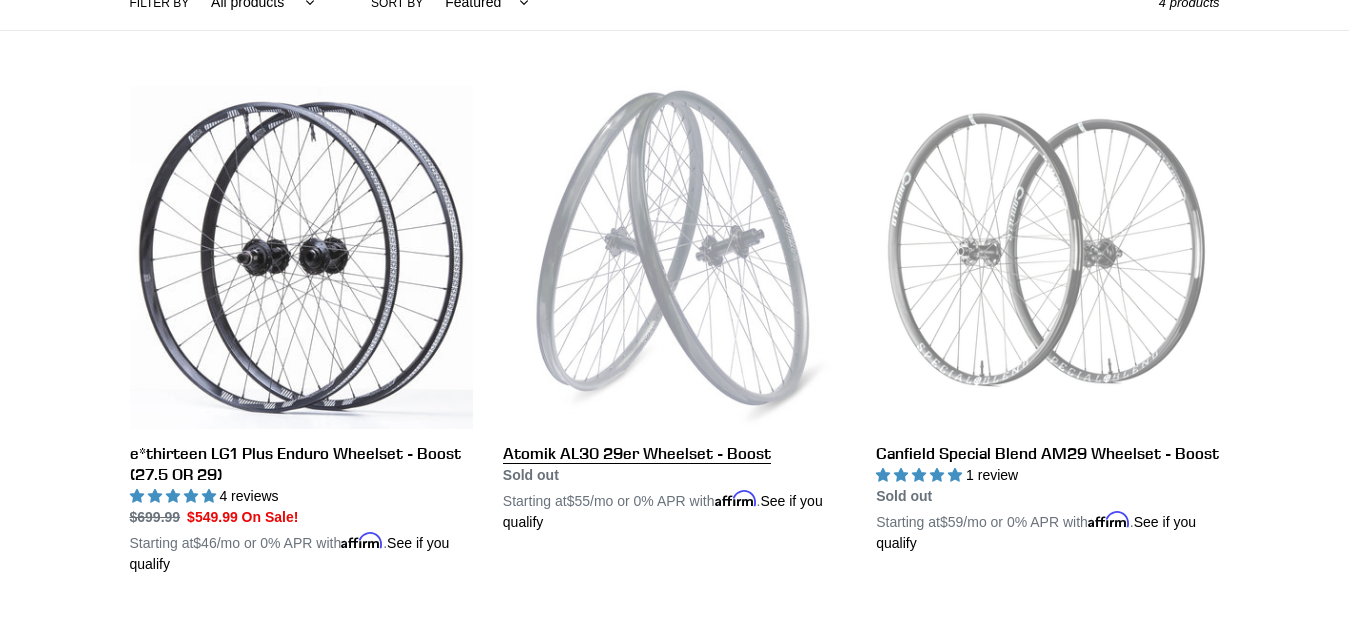 click on "Atomik AL30 29er Wheelset - Boost" at bounding box center (674, 309) 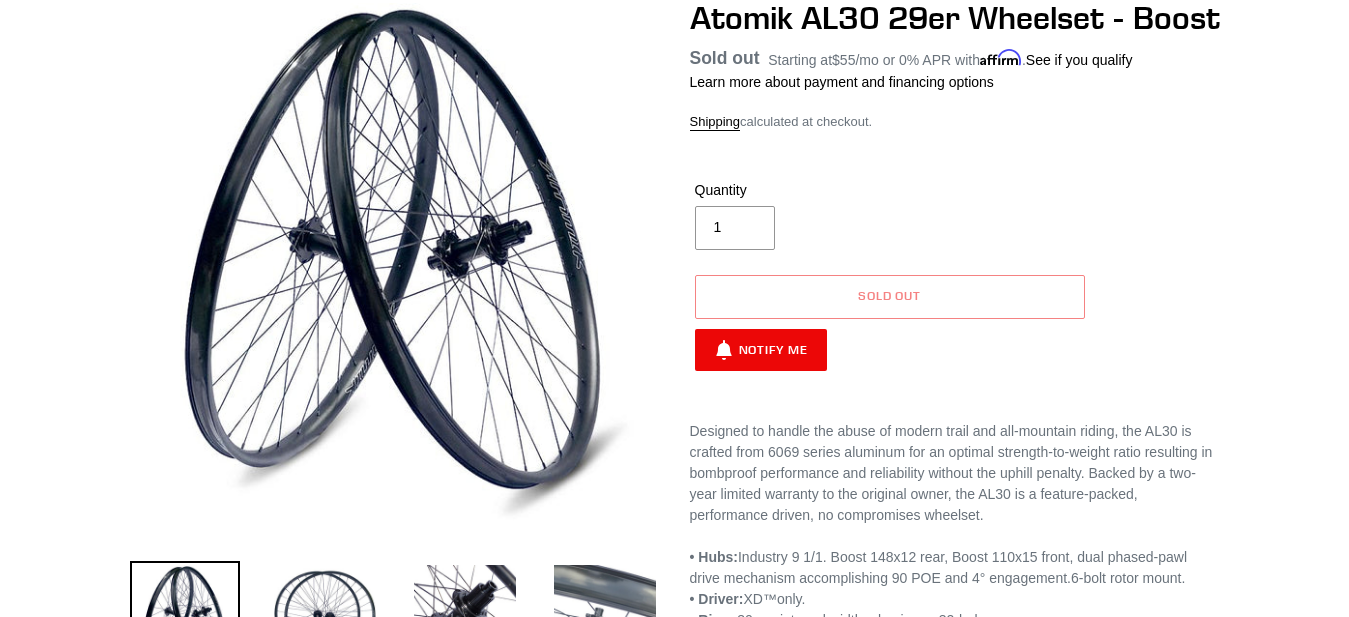 scroll, scrollTop: 204, scrollLeft: 0, axis: vertical 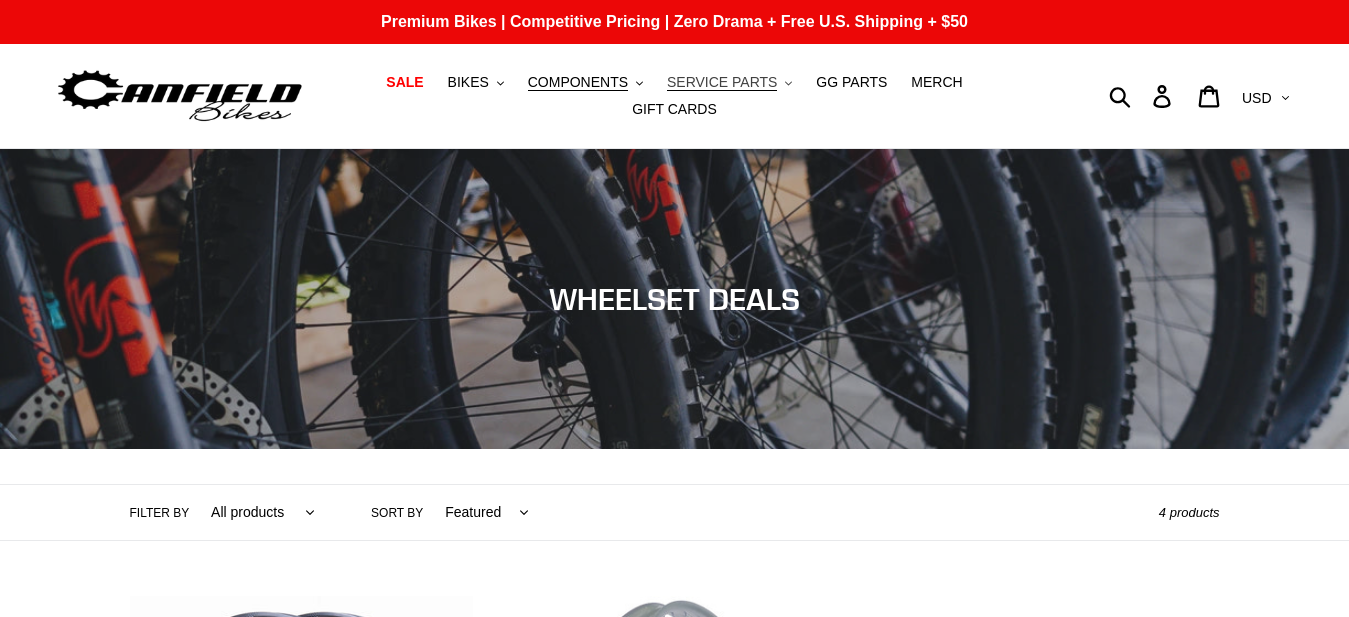 click on "SERVICE PARTS" at bounding box center (722, 82) 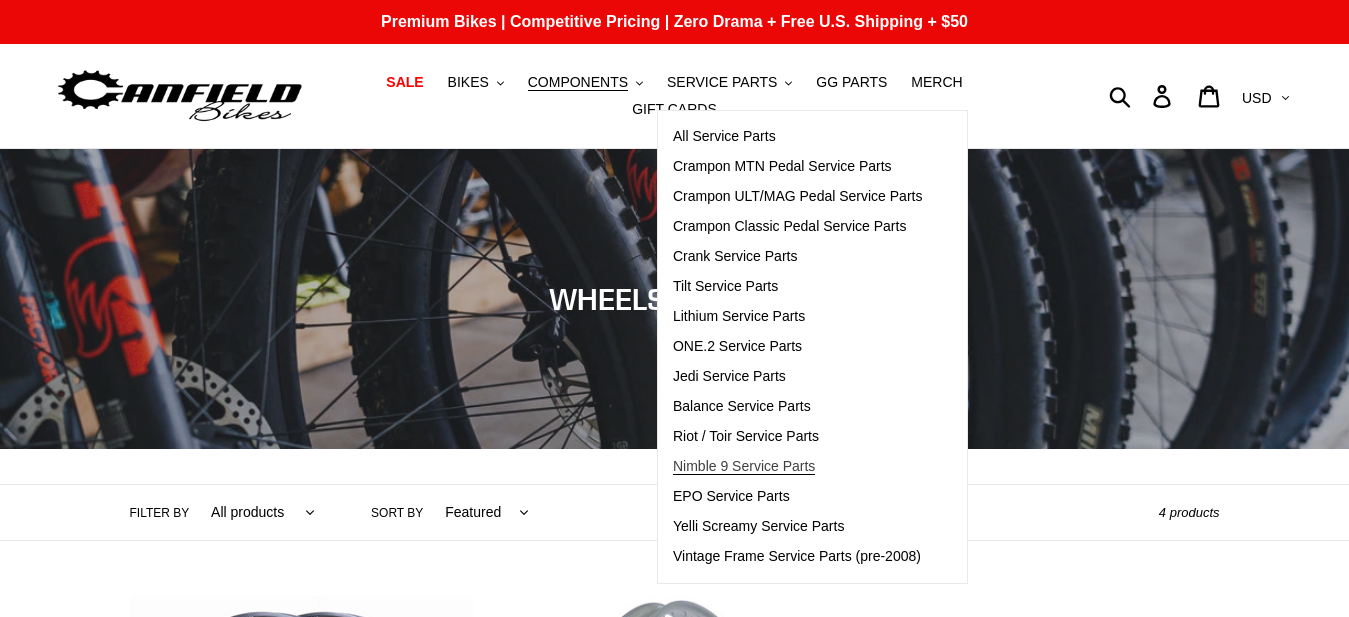 click on "Nimble 9 Service Parts" at bounding box center (744, 466) 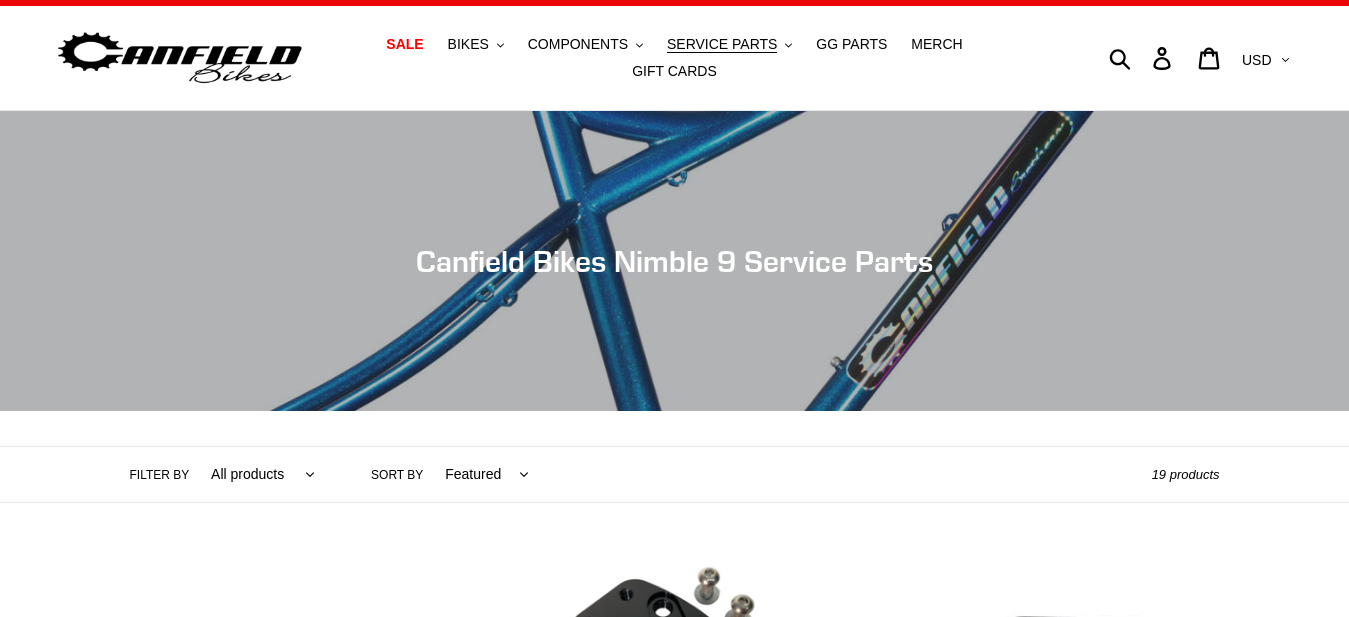 scroll, scrollTop: 0, scrollLeft: 0, axis: both 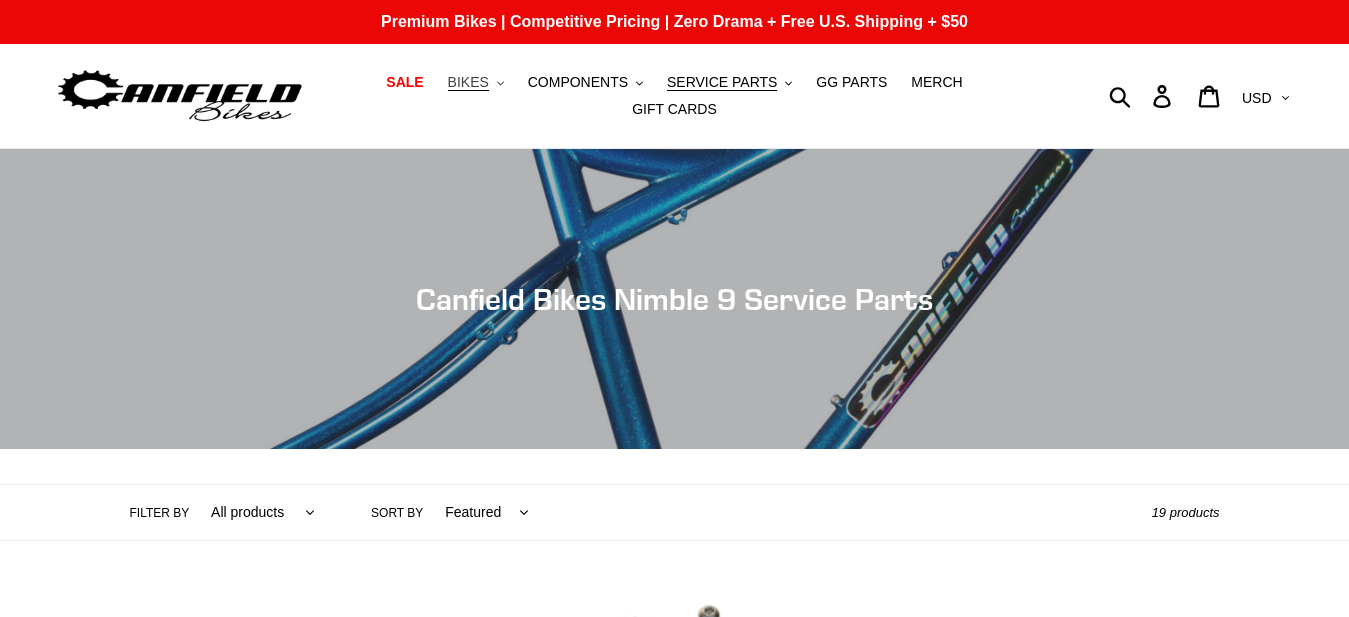 click on "BIKES" at bounding box center (468, 82) 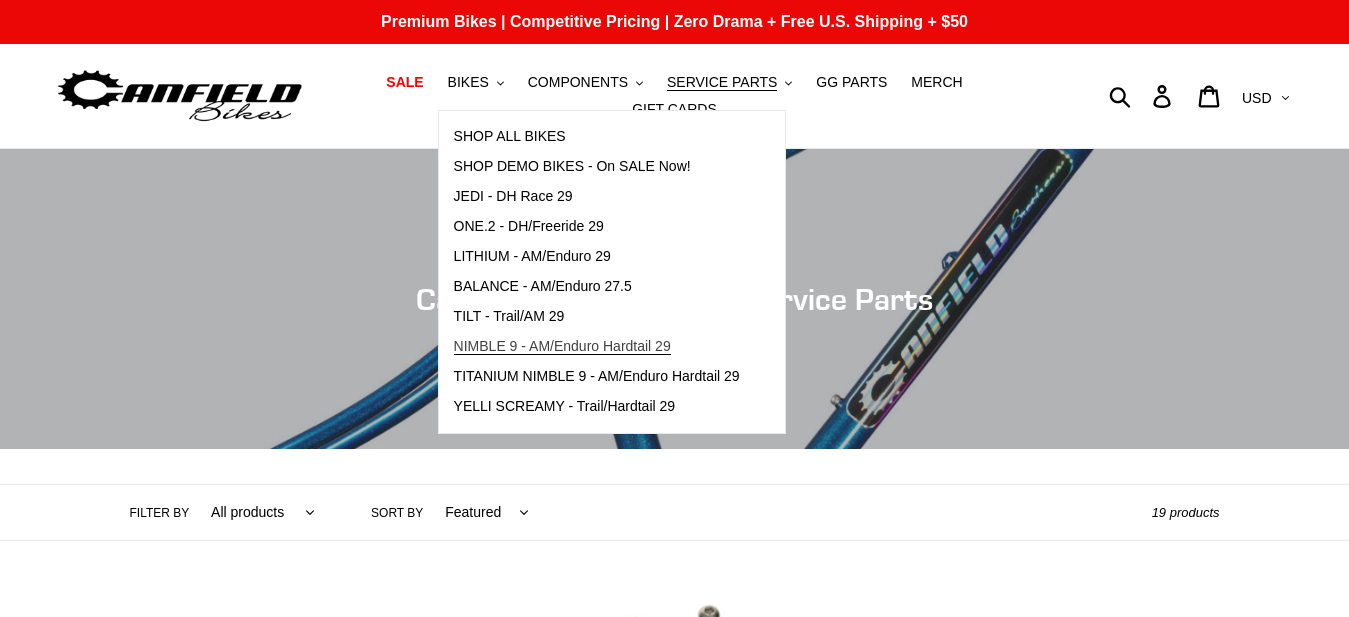 click on "NIMBLE 9 - AM/Enduro Hardtail 29" at bounding box center [562, 346] 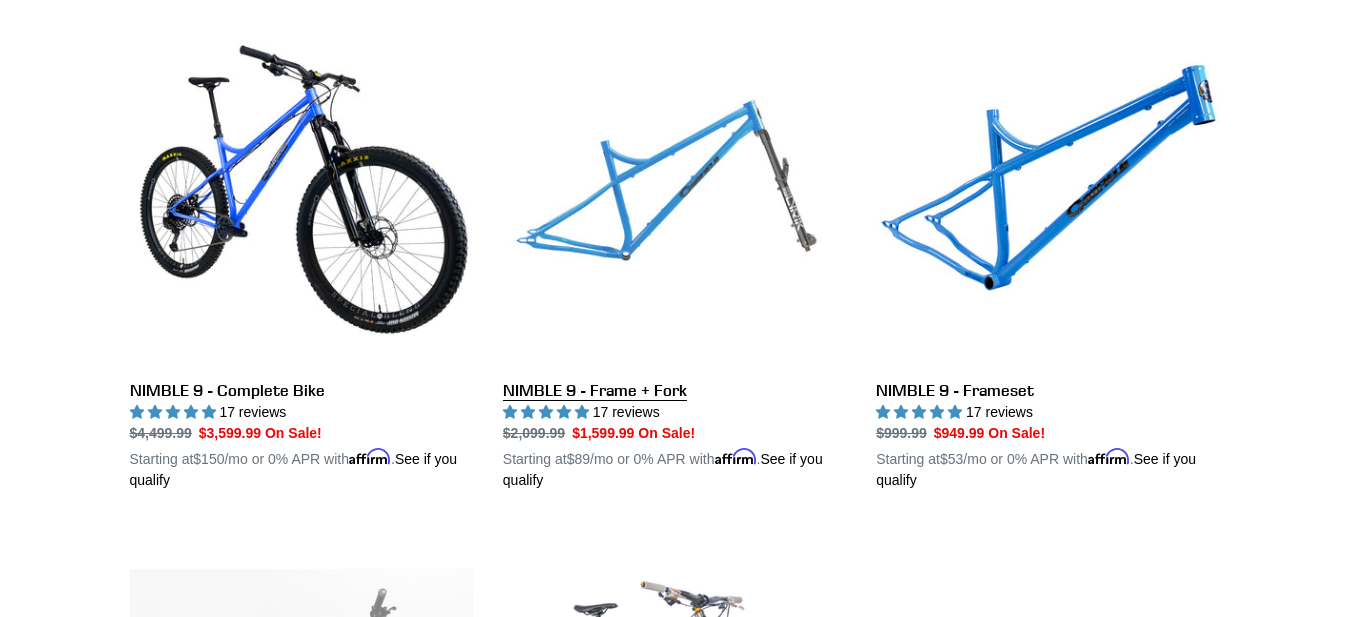 scroll, scrollTop: 510, scrollLeft: 0, axis: vertical 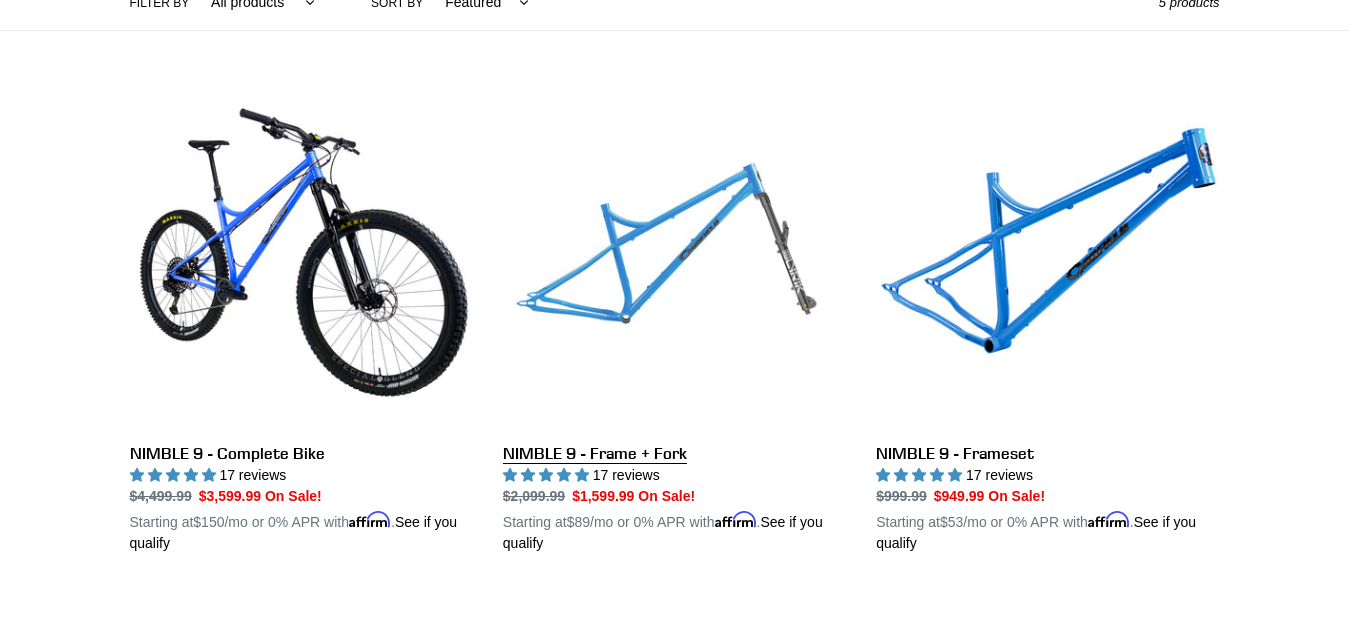 click on "NIMBLE 9 - Frame + Fork" at bounding box center (674, 320) 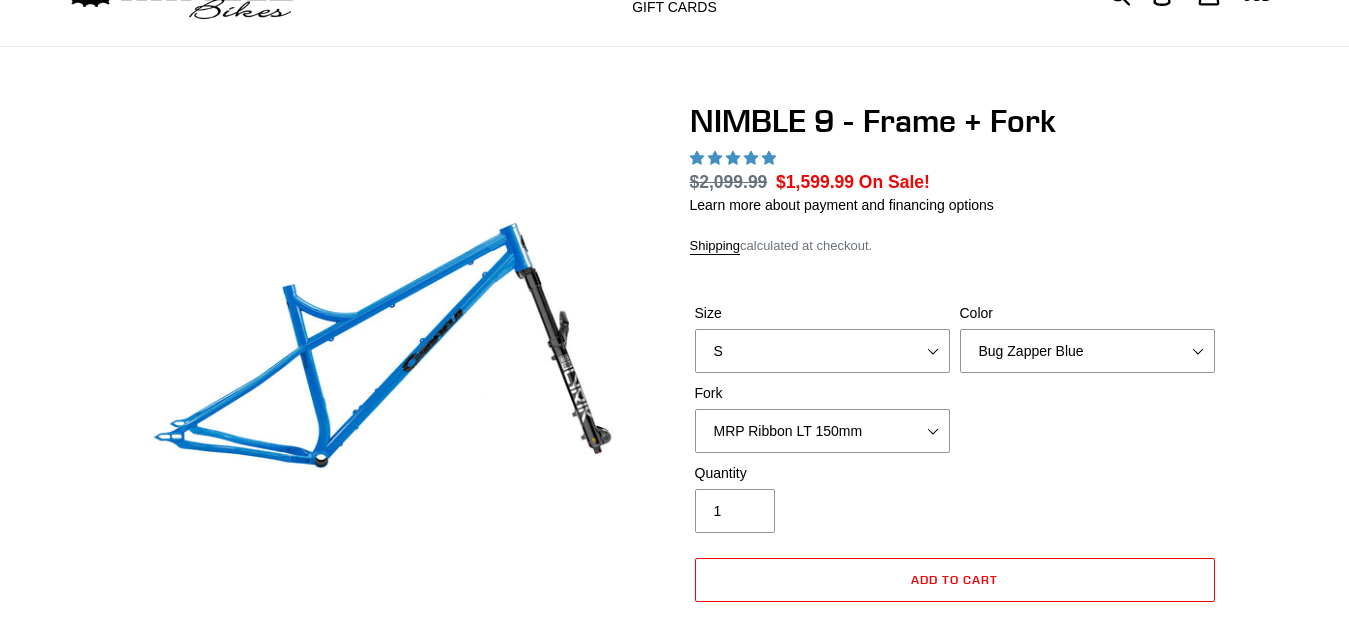 scroll, scrollTop: 102, scrollLeft: 0, axis: vertical 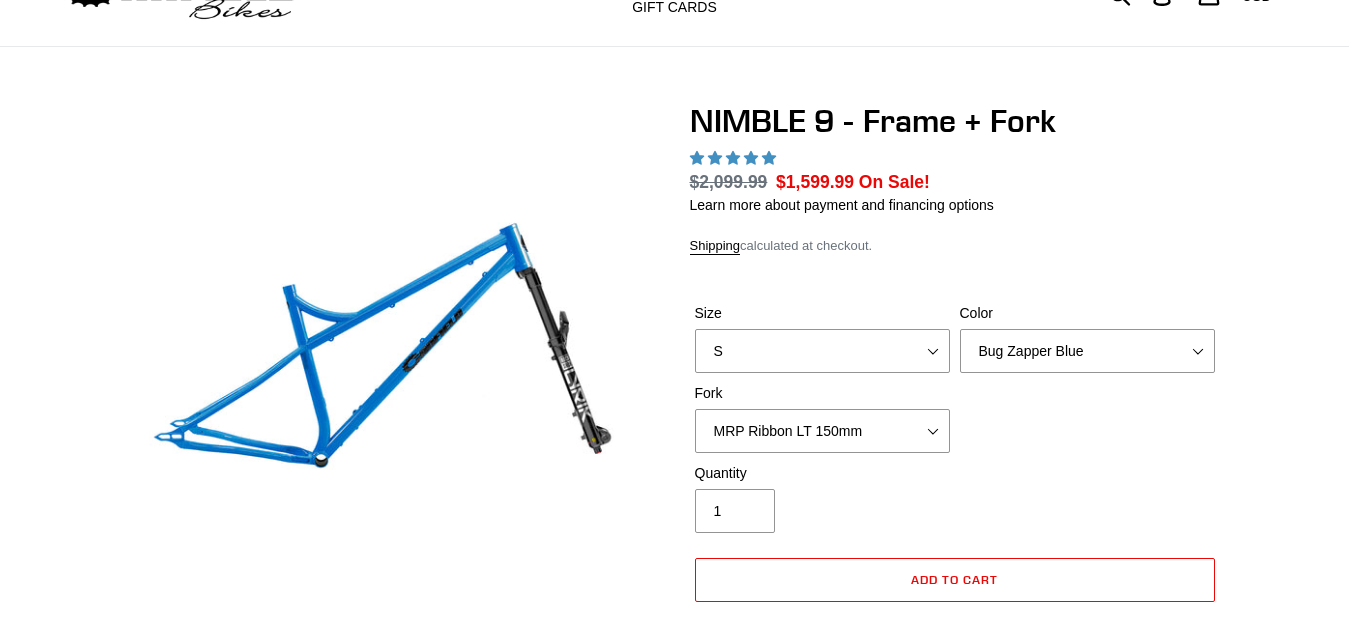 select on "highest-rating" 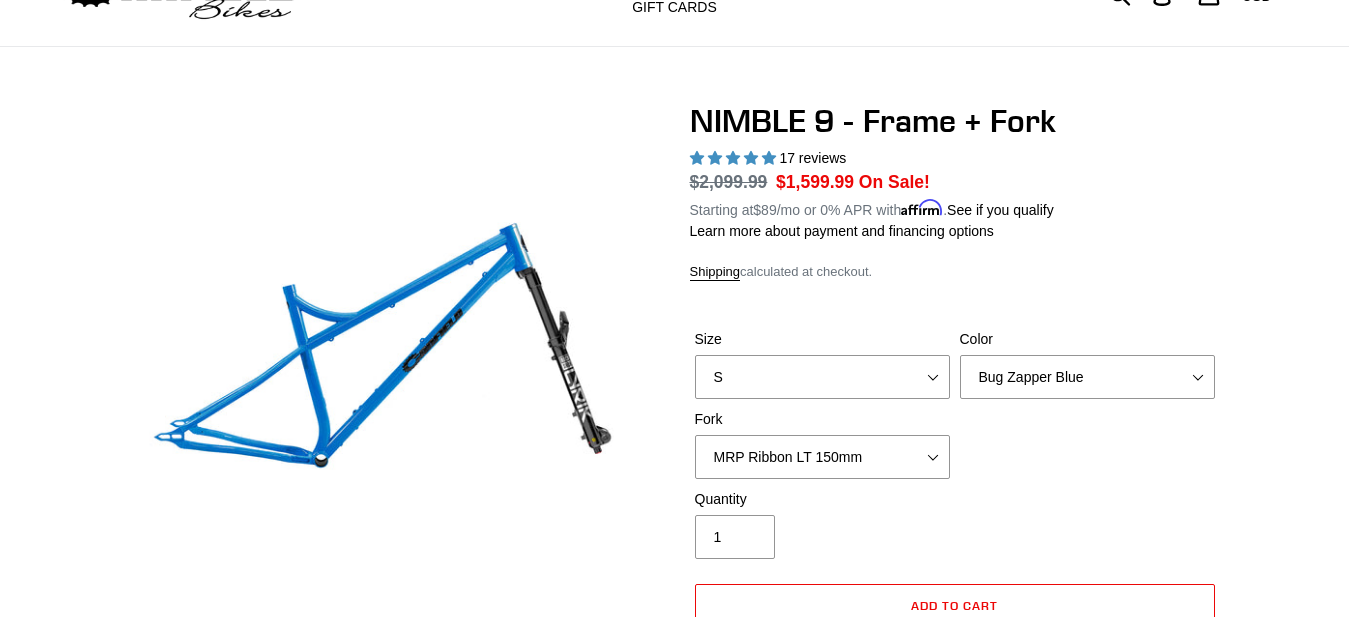 click on "MRP Ribbon LT 150mm" at bounding box center (0, 0) 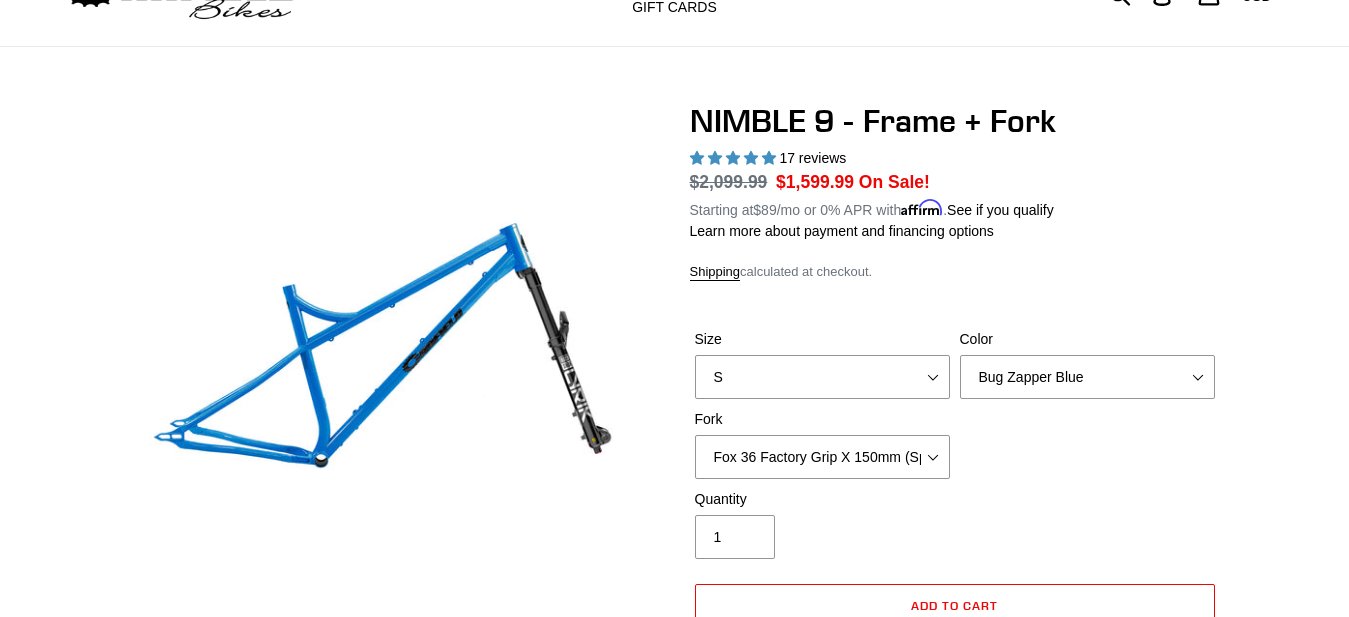 click on "Fox 36 Factory Grip X 150mm (Special Order)" at bounding box center [0, 0] 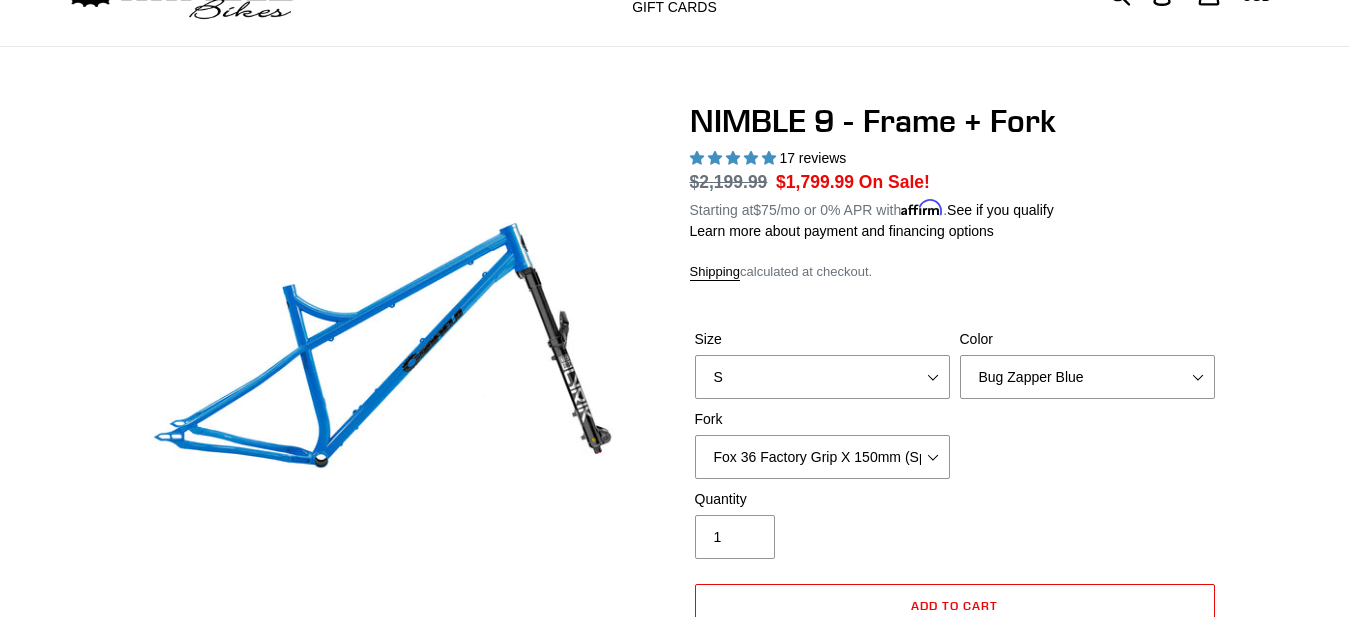 click on "MRP Ribbon LT 150mm
Fox 36 Factory Grip X 150mm (Special Order)
RockShox Lyrik Ultimate 150mm (Green - Special Order)
RockShox Lyrik Ultimate 150mm (Gloss Black - Special Order)
Fox 36 SL Factory Grip X 140mm" at bounding box center (822, 457) 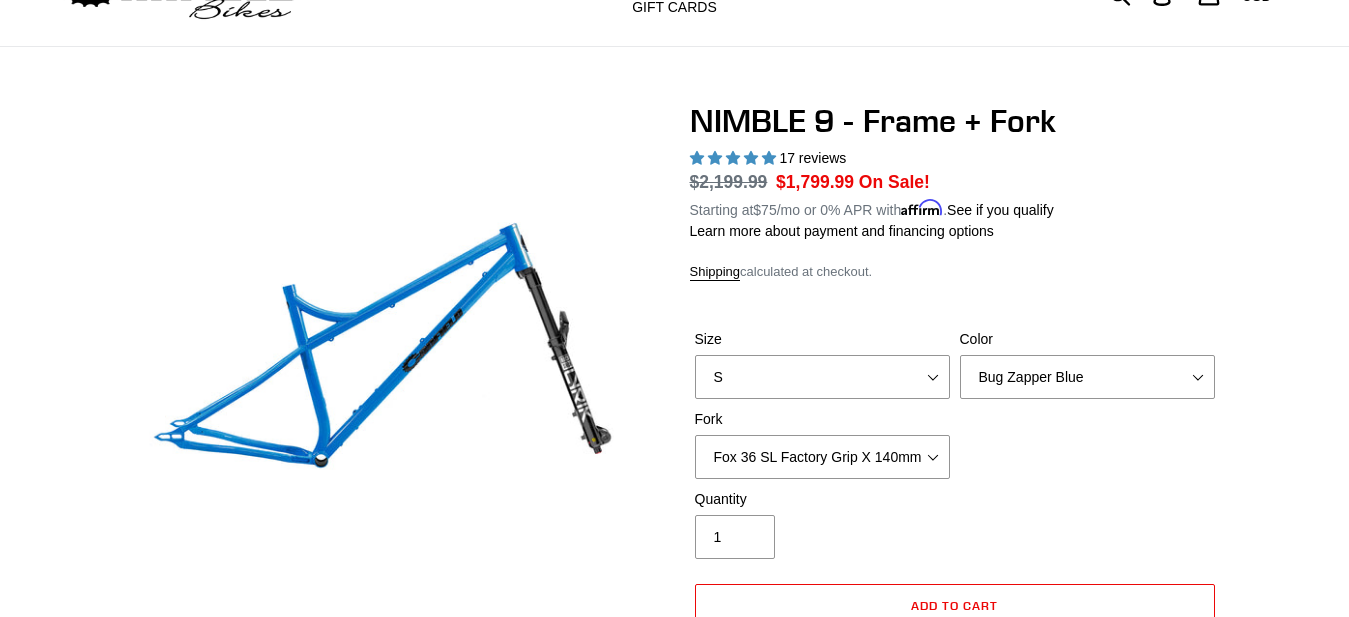 click on "Fox 36 SL Factory Grip X 140mm" at bounding box center [0, 0] 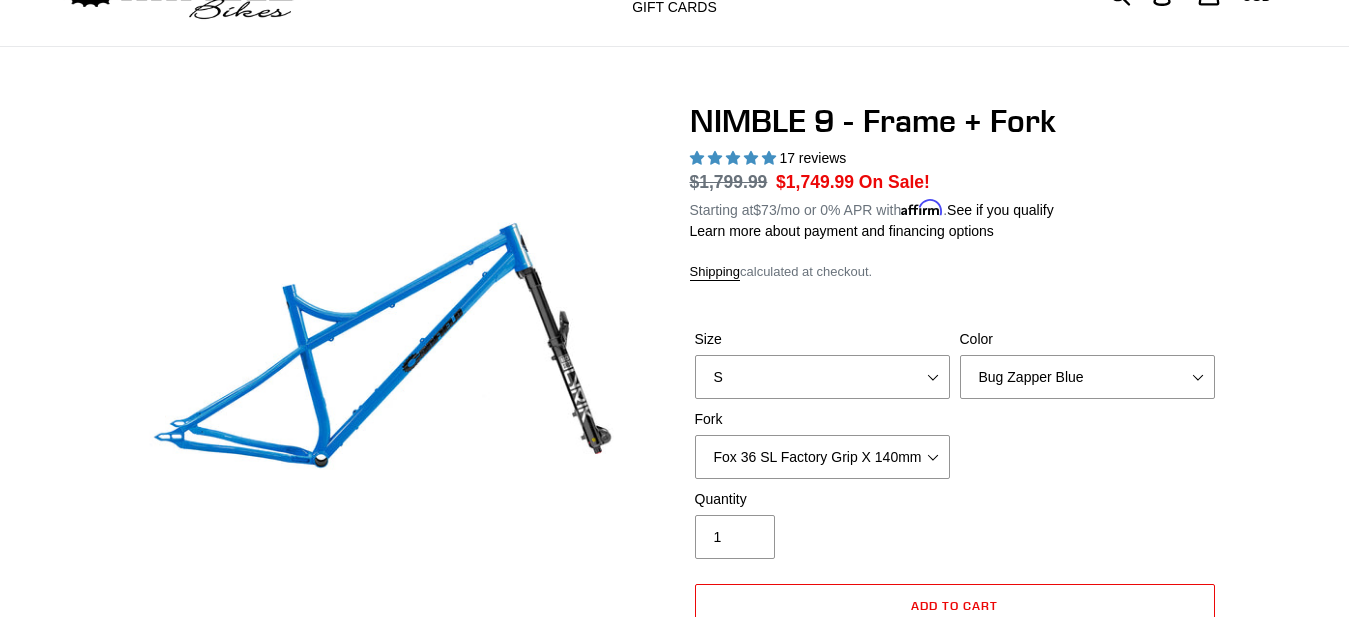 click on "MRP Ribbon LT 150mm
Fox 36 Factory Grip X 150mm (Special Order)
RockShox Lyrik Ultimate 150mm (Green - Special Order)
RockShox Lyrik Ultimate 150mm (Gloss Black - Special Order)
Fox 36 SL Factory Grip X 140mm" at bounding box center [822, 457] 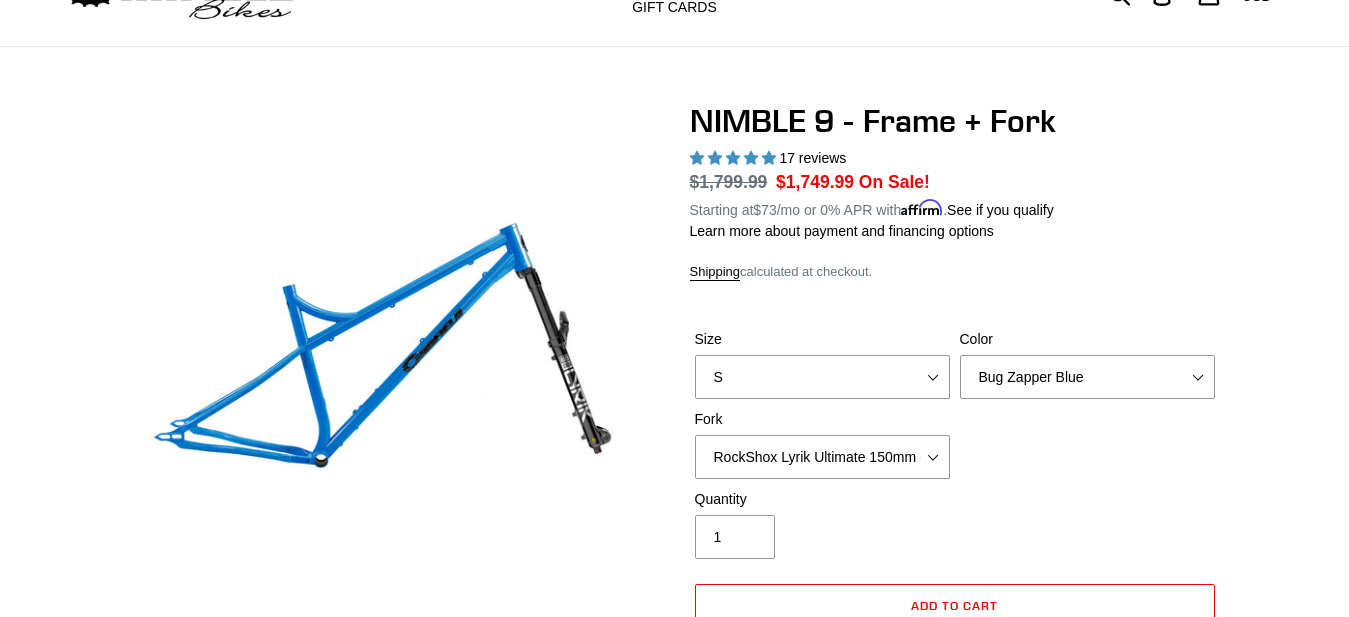 click on "RockShox Lyrik Ultimate 150mm (Gloss Black - Special Order)" at bounding box center (0, 0) 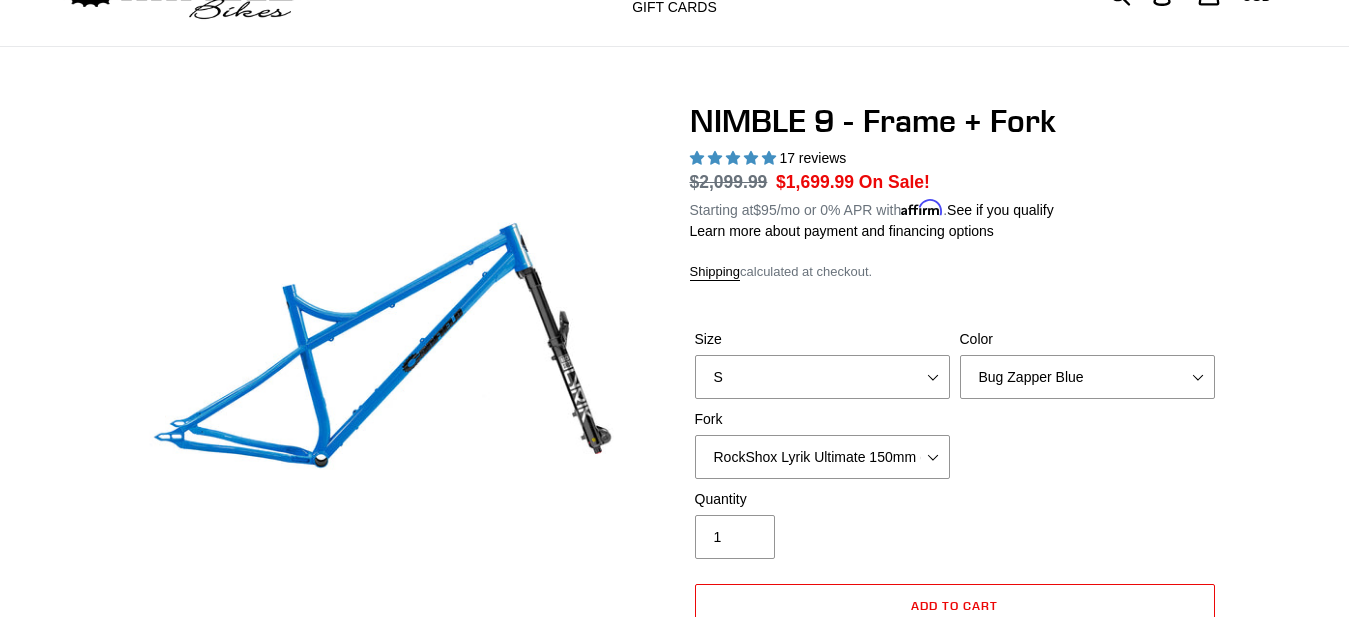 click on "MRP Ribbon LT 150mm
Fox 36 Factory Grip X 150mm (Special Order)
RockShox Lyrik Ultimate 150mm (Green - Special Order)
RockShox Lyrik Ultimate 150mm (Gloss Black - Special Order)
Fox 36 SL Factory Grip X 140mm" at bounding box center [822, 457] 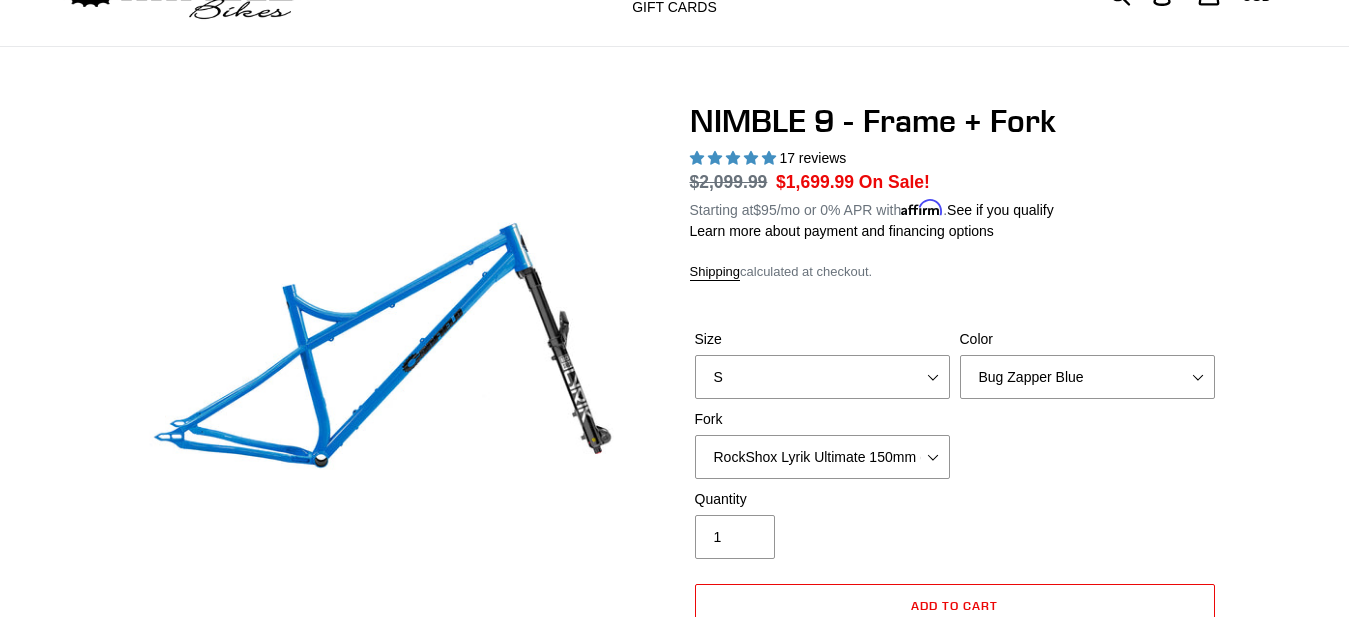 click on "RockShox Lyrik Ultimate 150mm (Green - Special Order)" at bounding box center (0, 0) 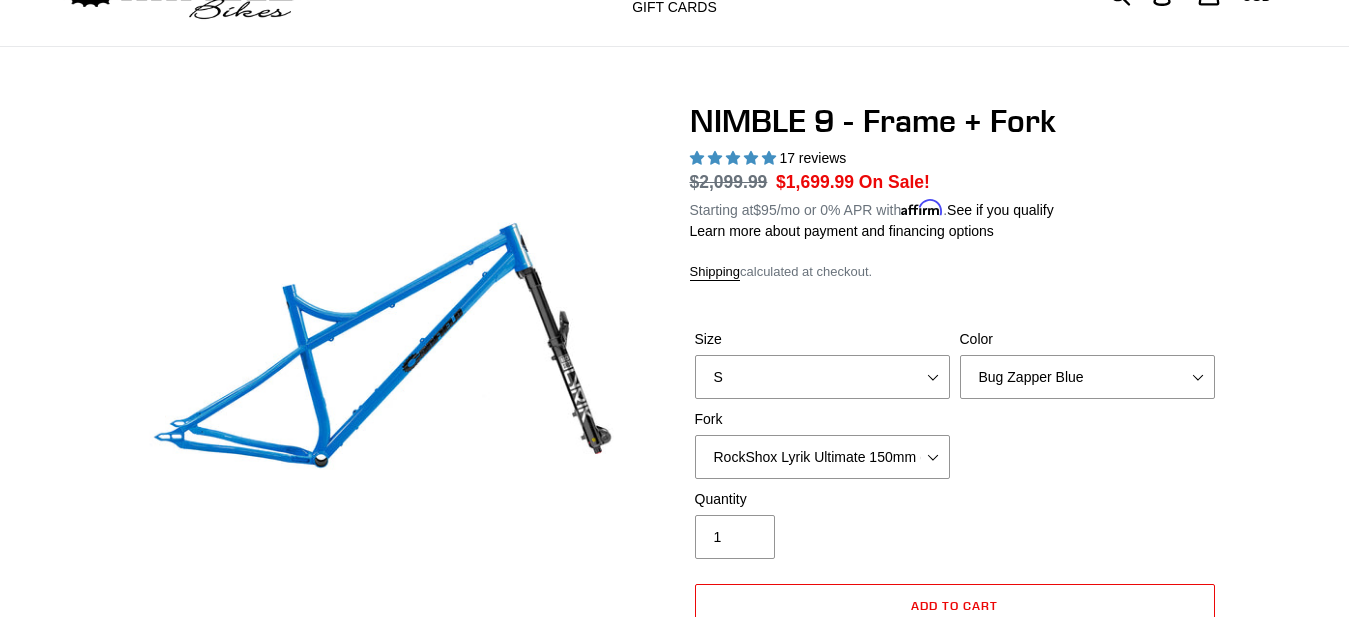 click on "MRP Ribbon LT 150mm
Fox 36 Factory Grip X 150mm (Special Order)
RockShox Lyrik Ultimate 150mm (Green - Special Order)
RockShox Lyrik Ultimate 150mm (Gloss Black - Special Order)
Fox 36 SL Factory Grip X 140mm" at bounding box center (822, 457) 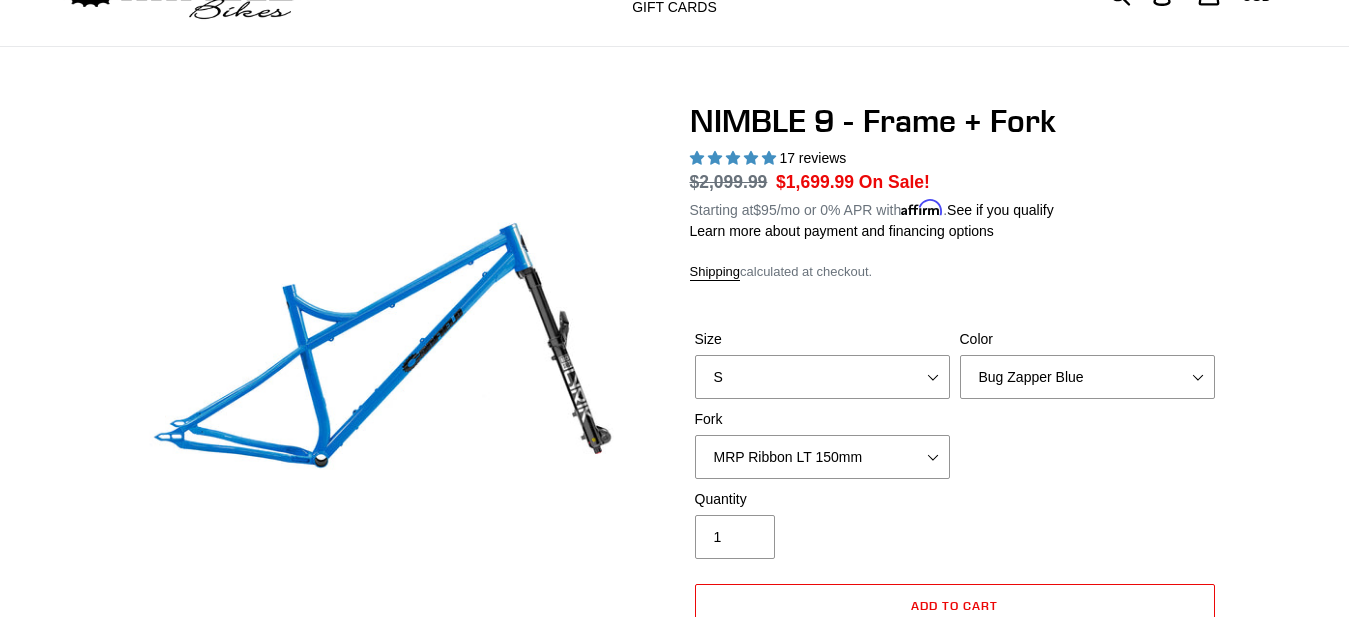 click on "MRP Ribbon LT 150mm" at bounding box center [0, 0] 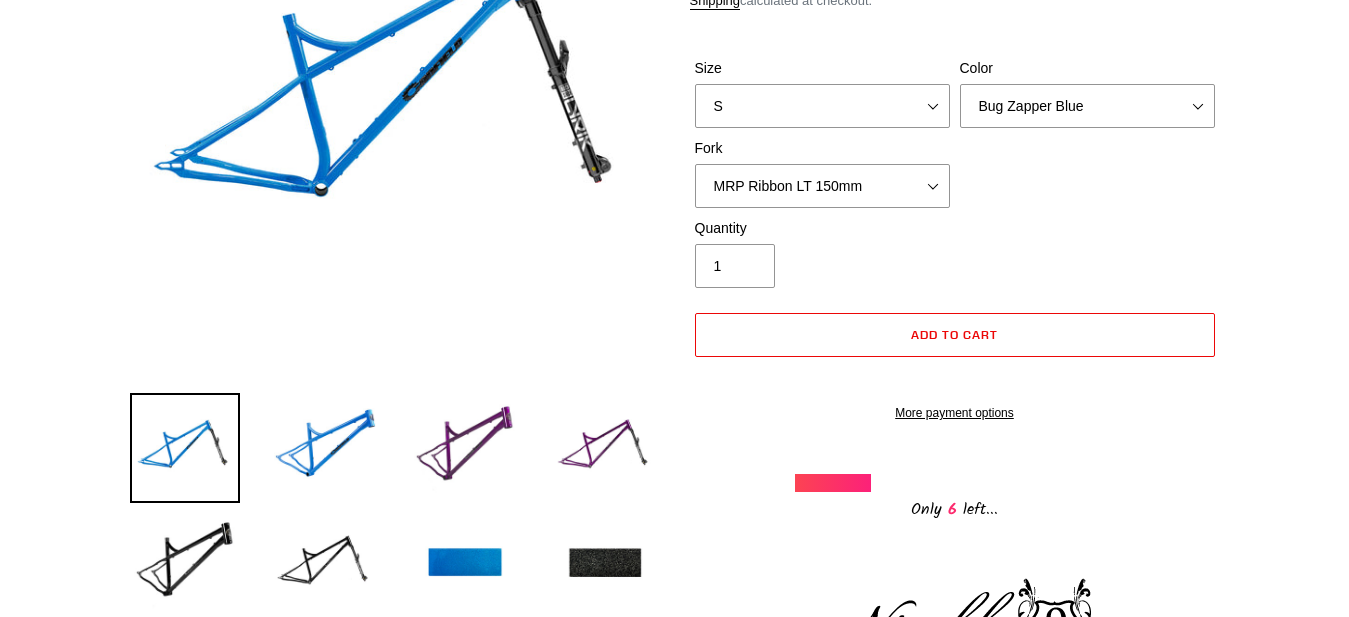 scroll, scrollTop: 204, scrollLeft: 0, axis: vertical 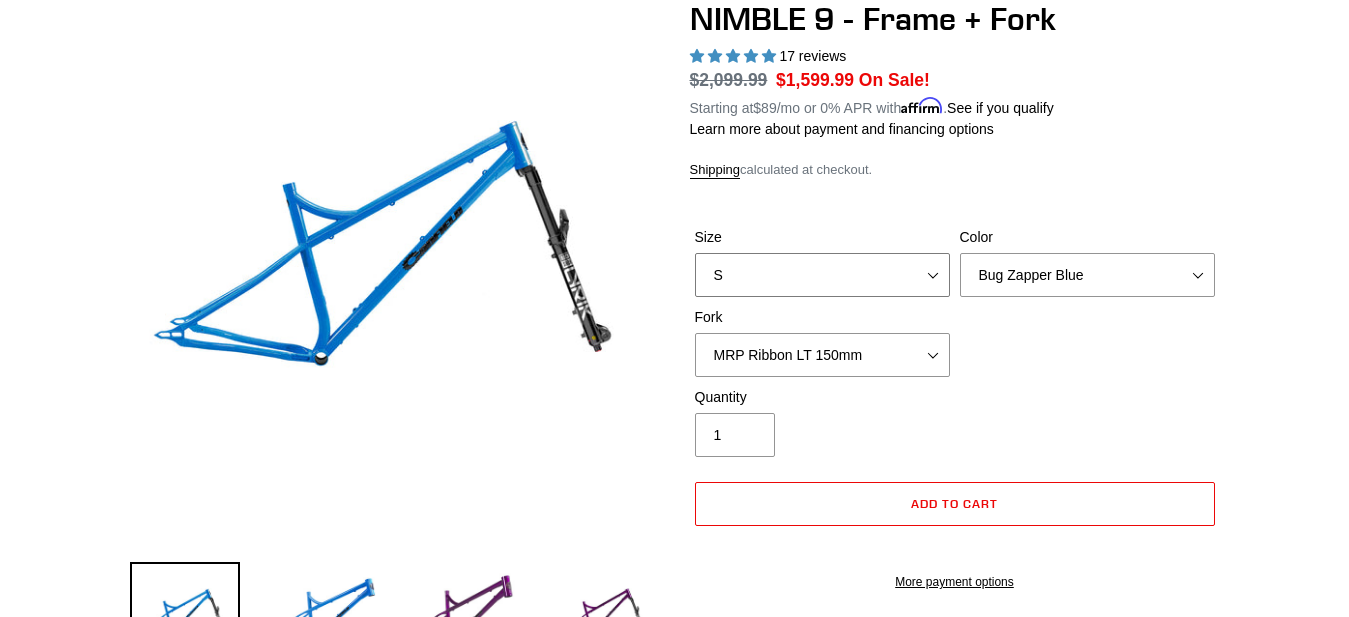 click on "S
M
L
XL" at bounding box center [822, 275] 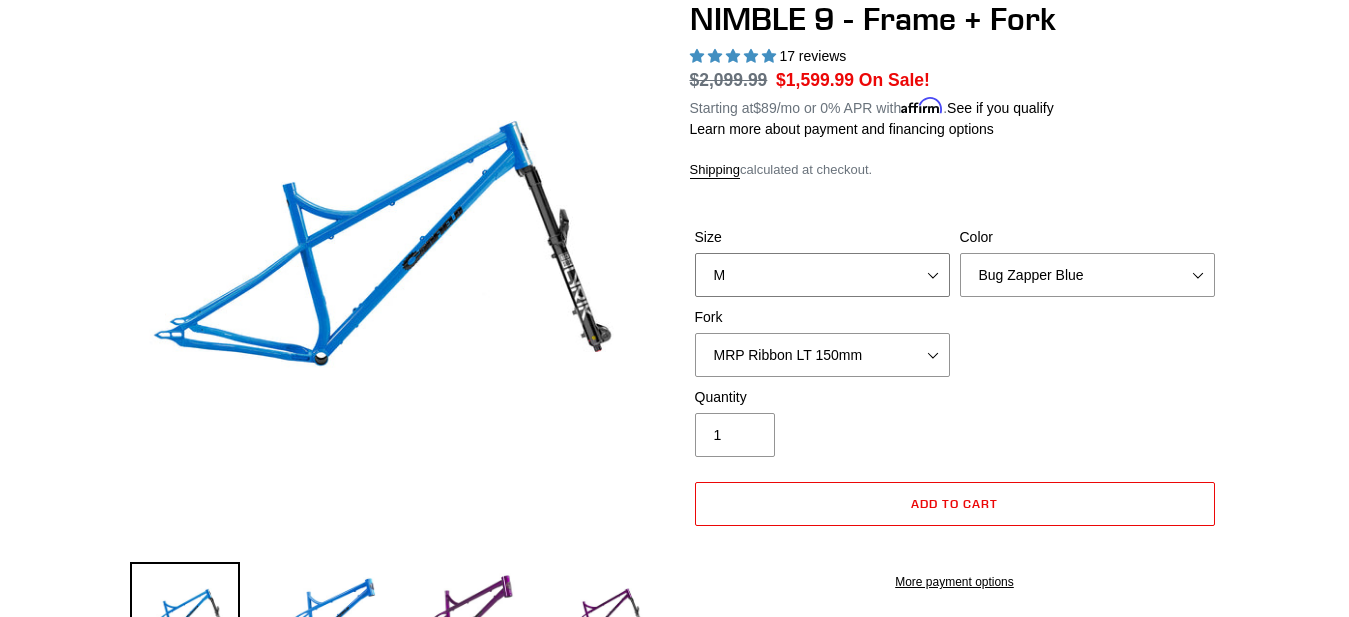 click on "M" at bounding box center (0, 0) 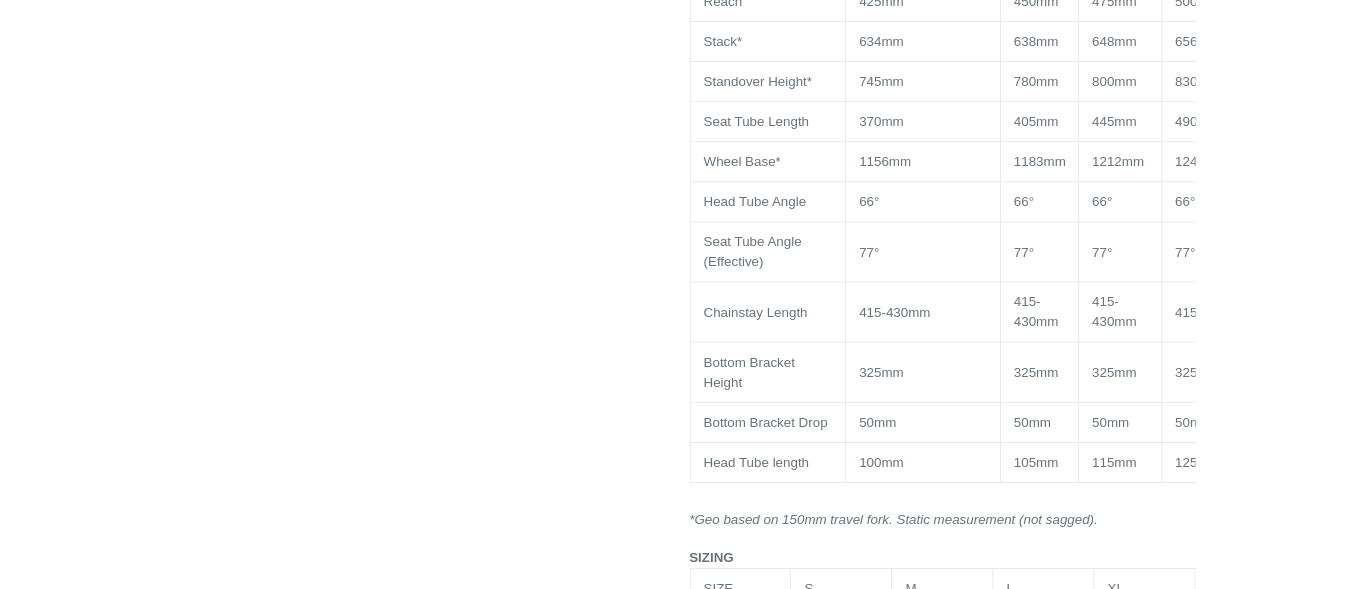scroll, scrollTop: 2040, scrollLeft: 0, axis: vertical 